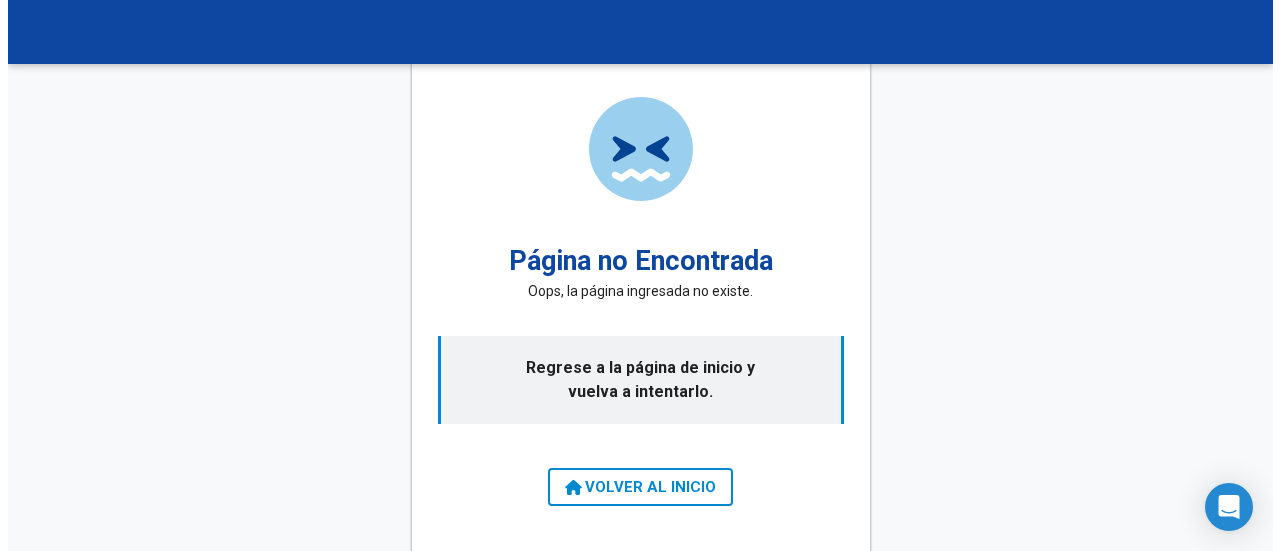 scroll, scrollTop: 0, scrollLeft: 0, axis: both 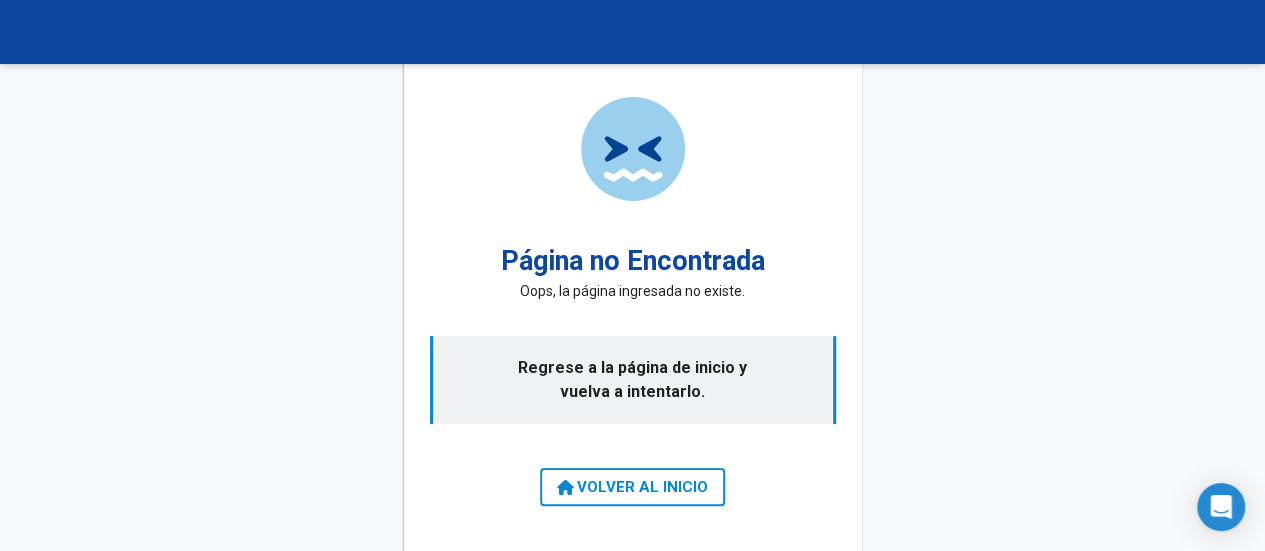 click on "VOLVER AL INICIO" 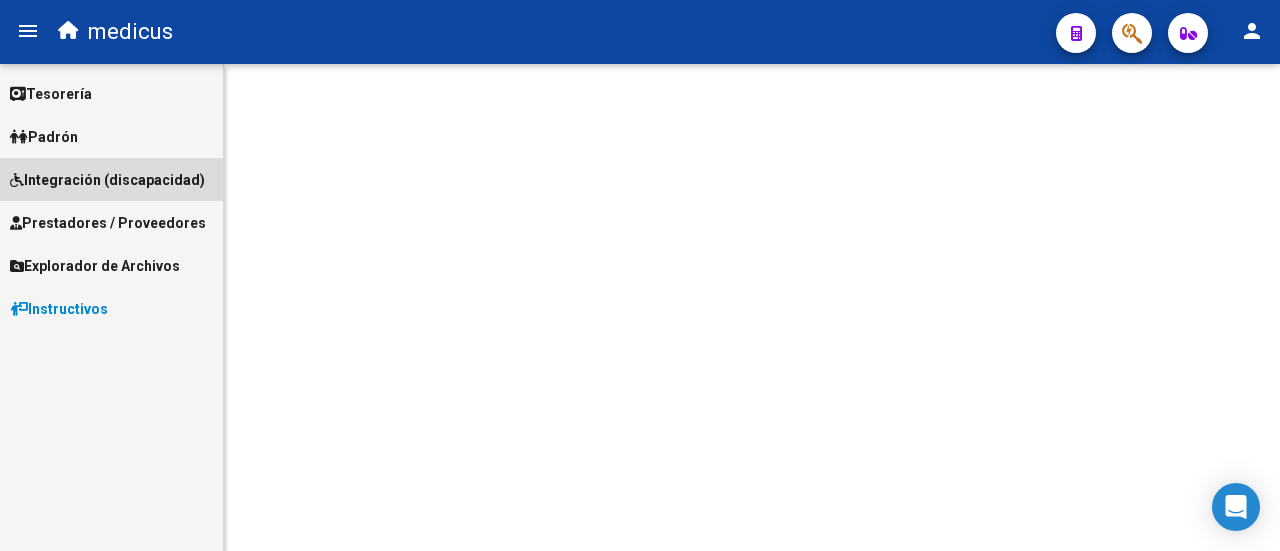 click on "Integración (discapacidad)" at bounding box center [107, 180] 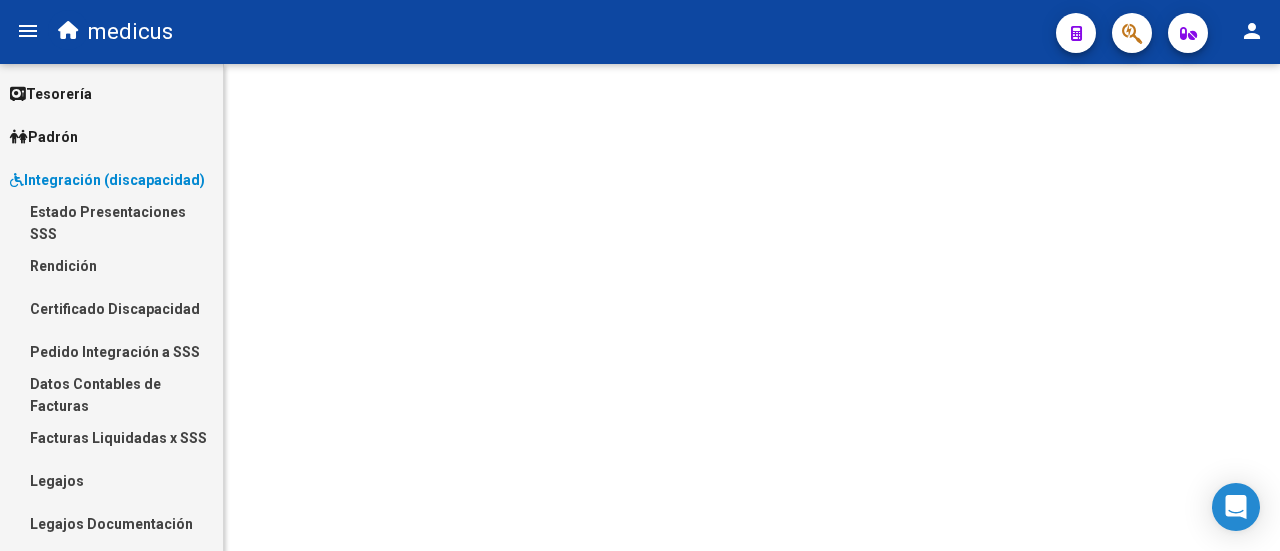 click on "Legajos" at bounding box center (111, 480) 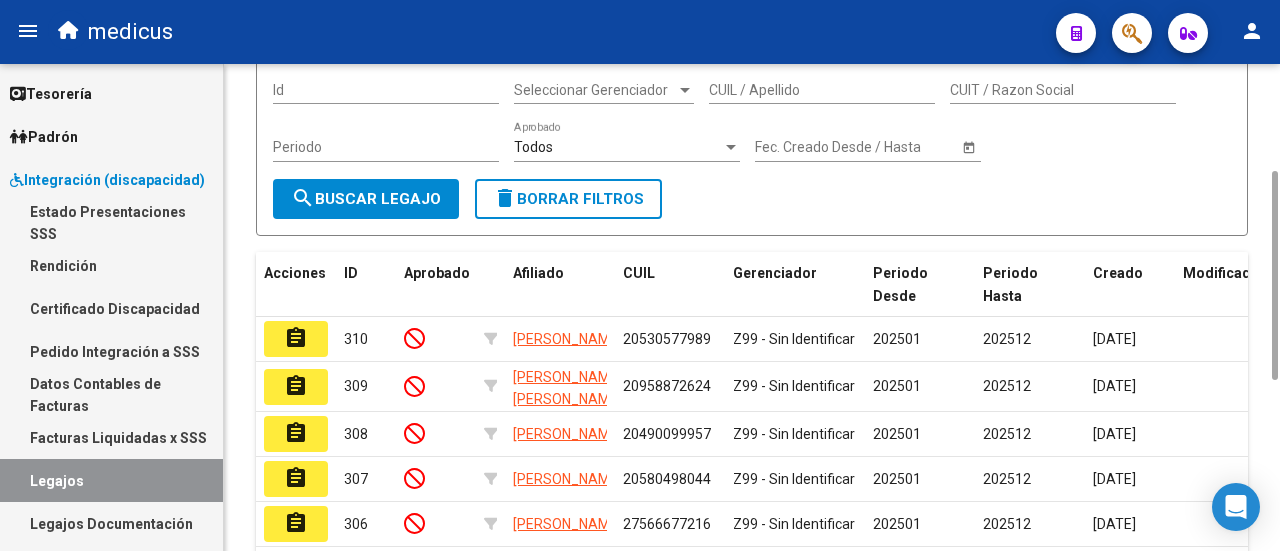 scroll, scrollTop: 650, scrollLeft: 0, axis: vertical 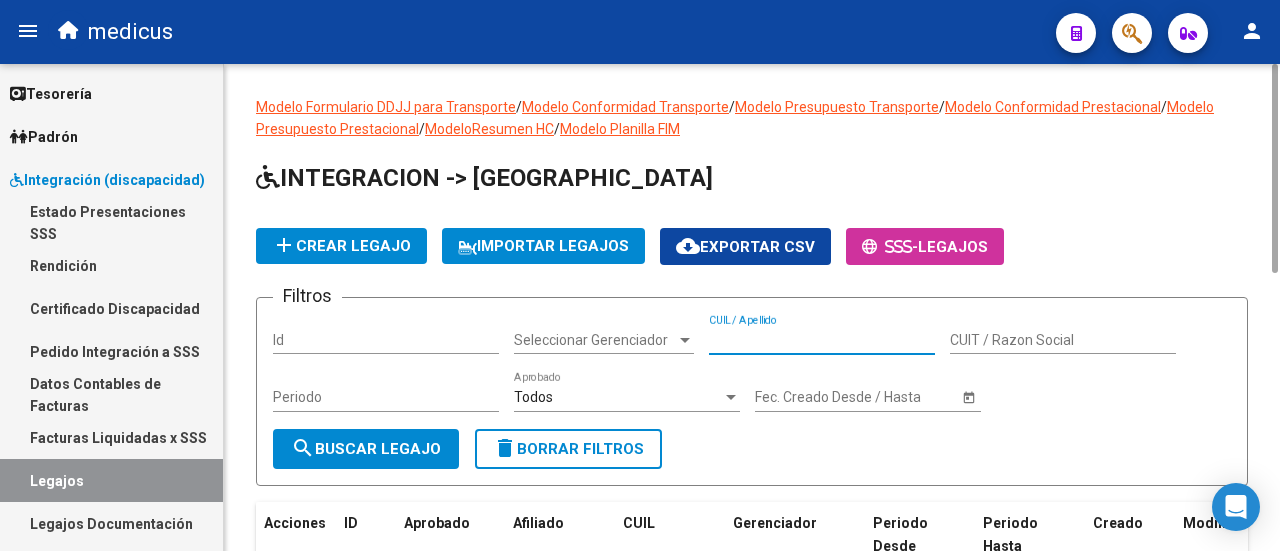 click on "CUIL / Apellido" at bounding box center [822, 340] 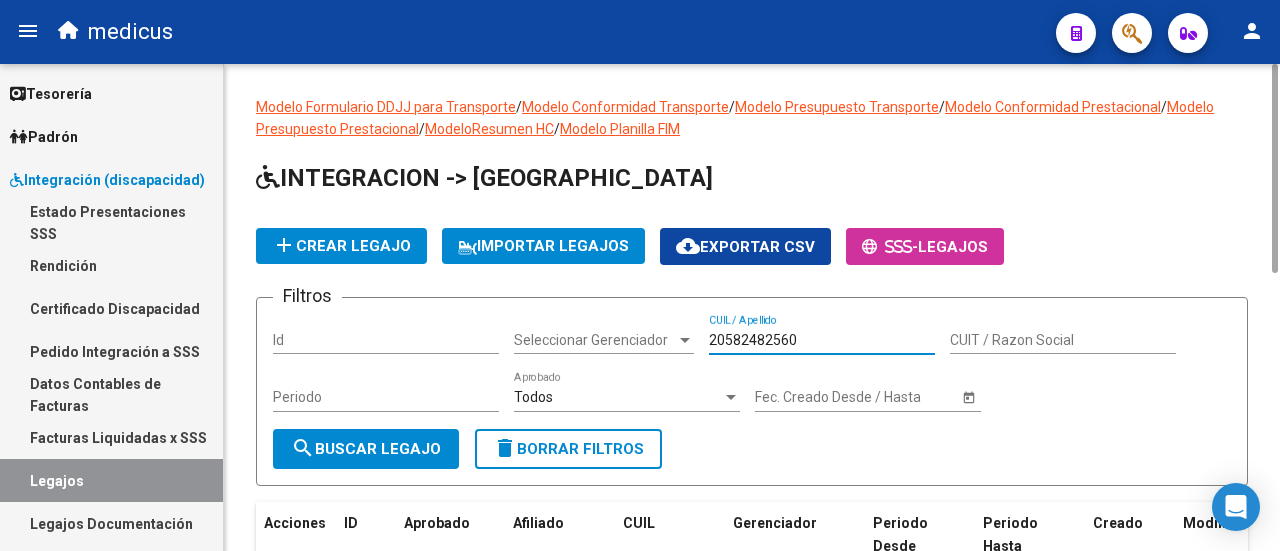 type on "20582482560" 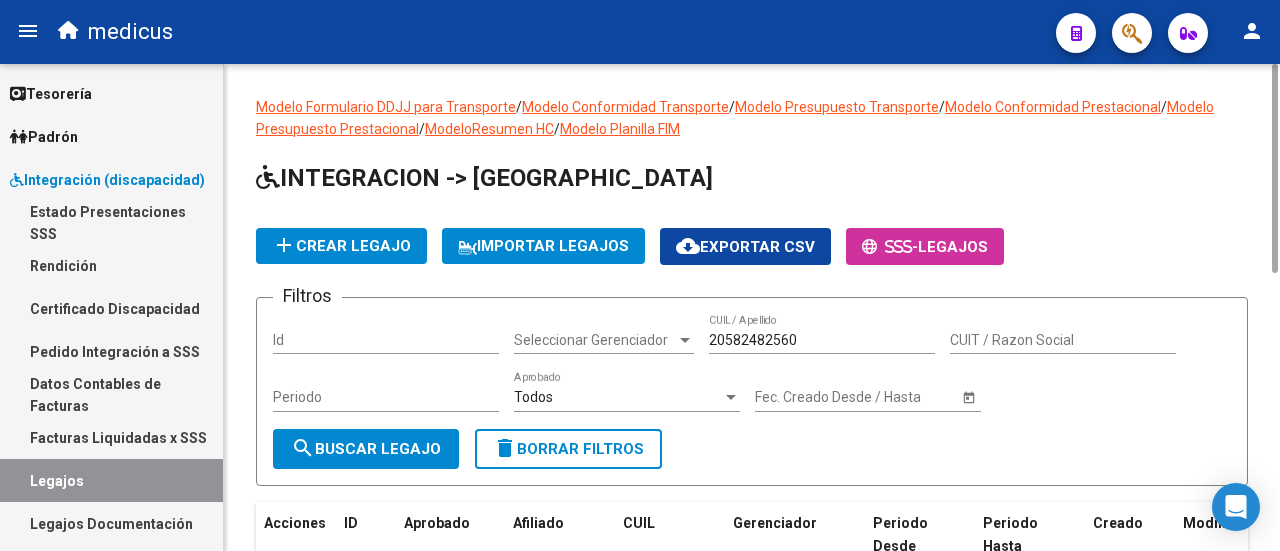 scroll, scrollTop: 200, scrollLeft: 0, axis: vertical 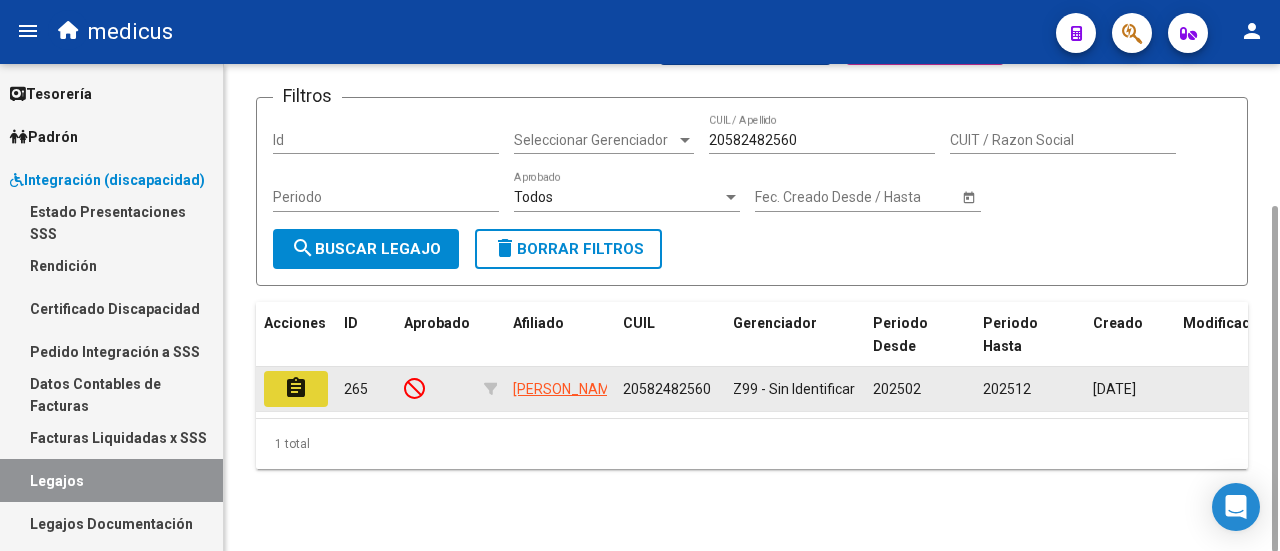 click on "assignment" 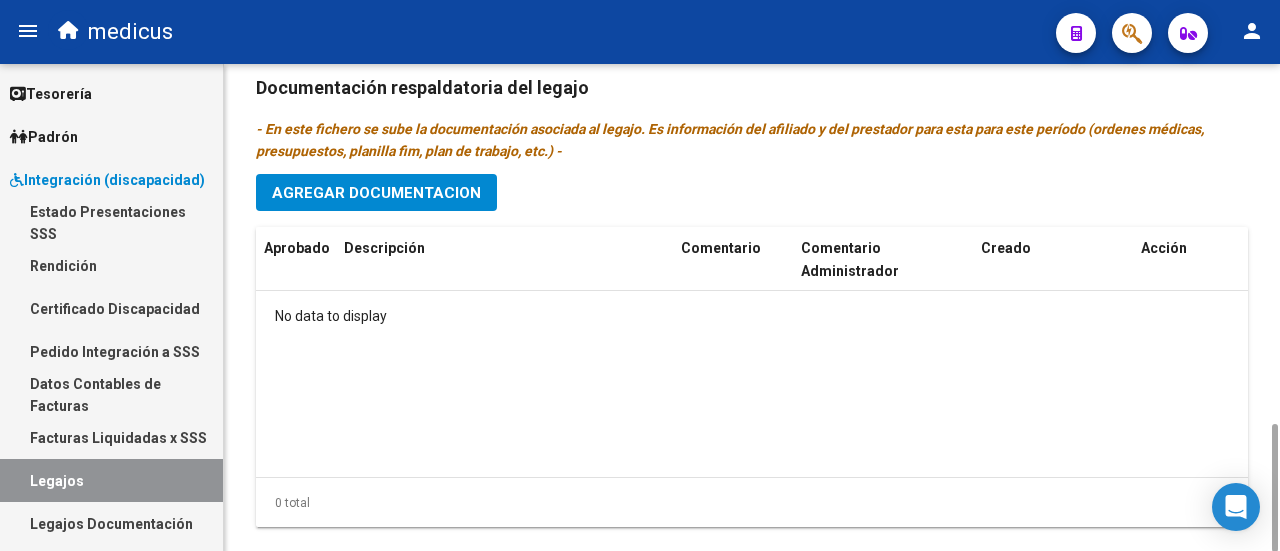 scroll, scrollTop: 564, scrollLeft: 0, axis: vertical 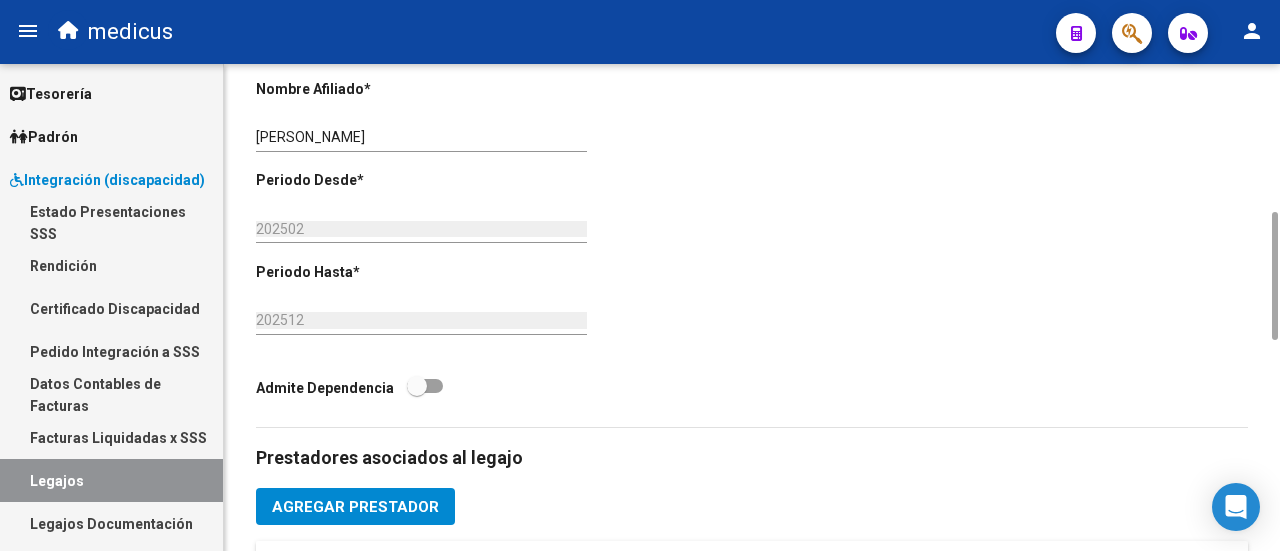 click on "Agregar Prestador" 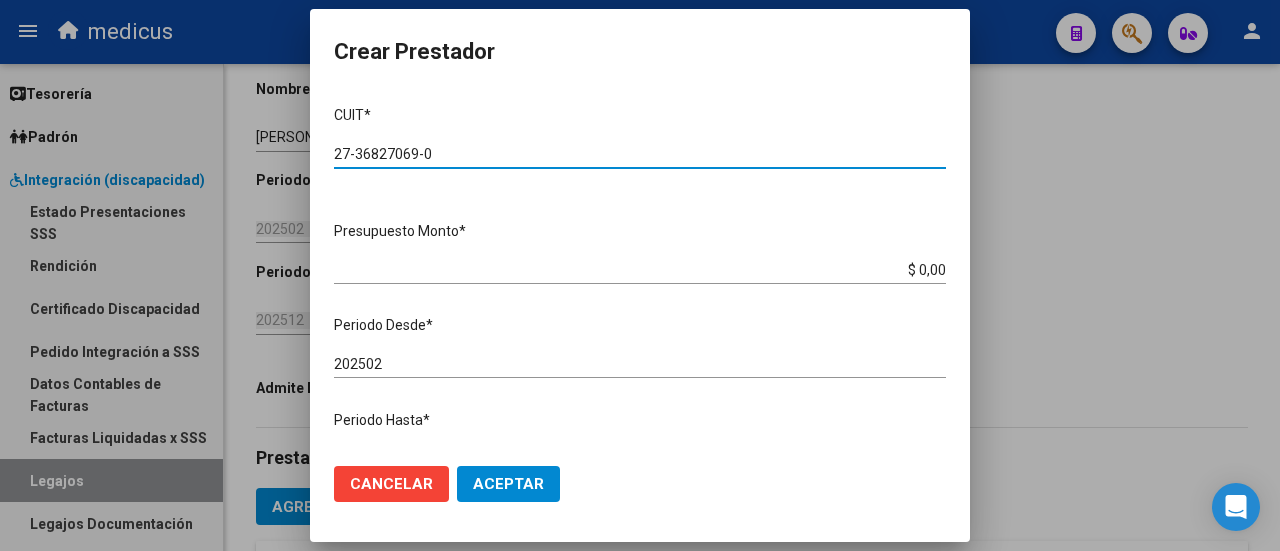 type on "27-36827069-0" 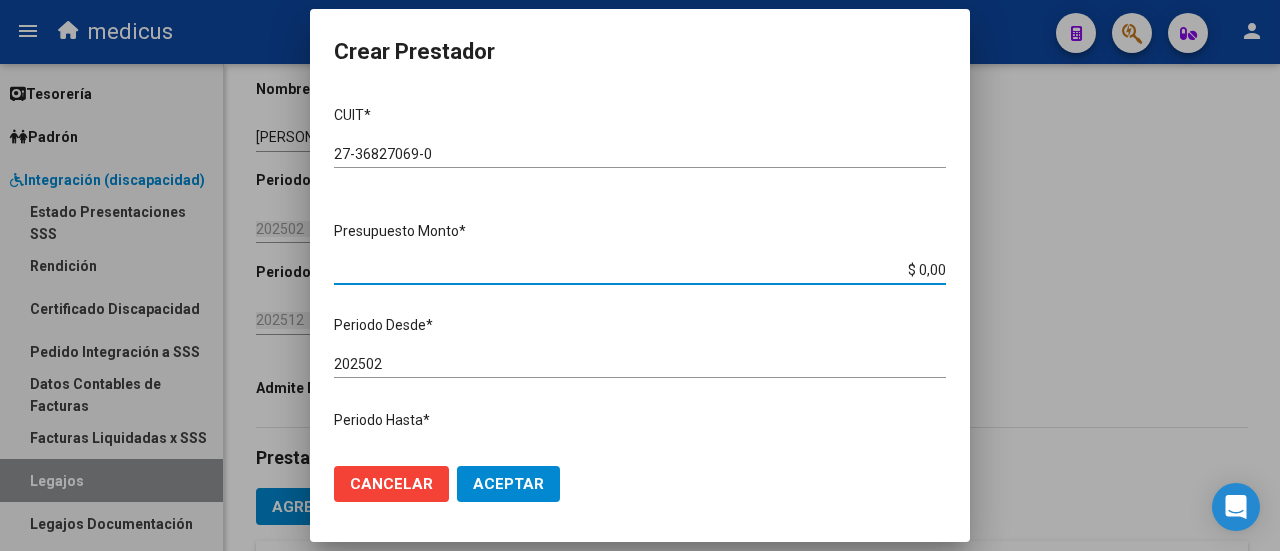 drag, startPoint x: 904, startPoint y: 264, endPoint x: 946, endPoint y: 264, distance: 42 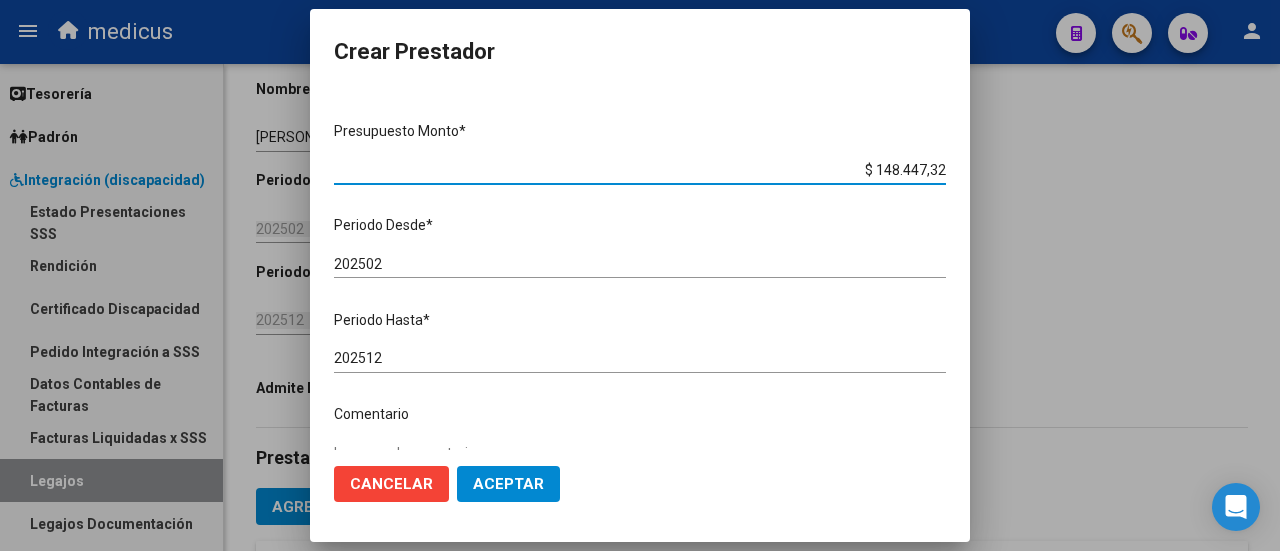 scroll, scrollTop: 200, scrollLeft: 0, axis: vertical 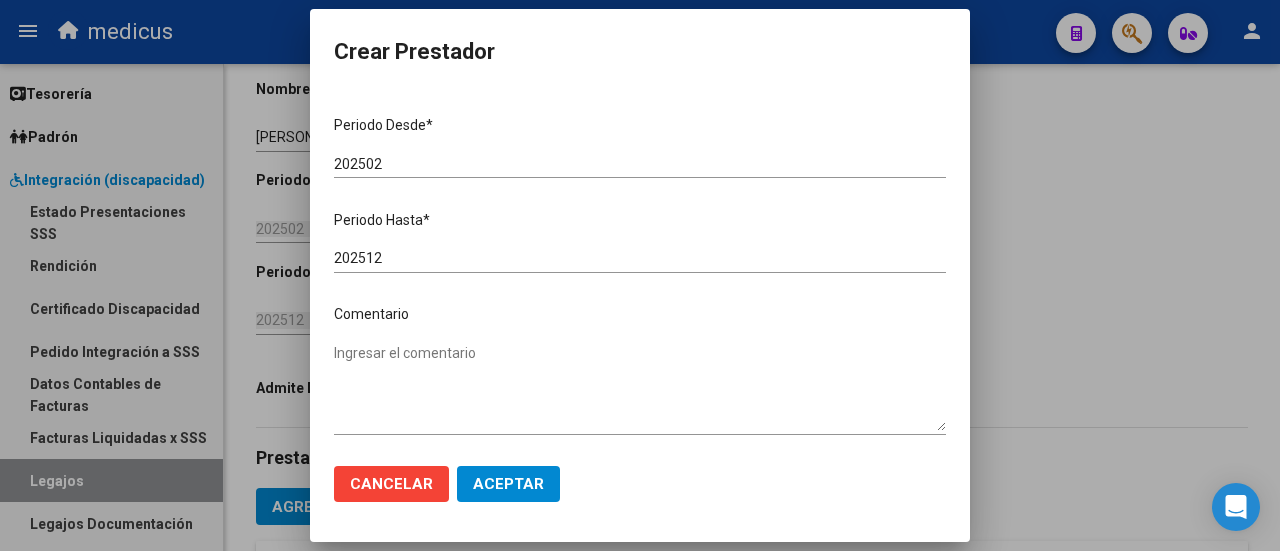 type on "$ 148.447,32" 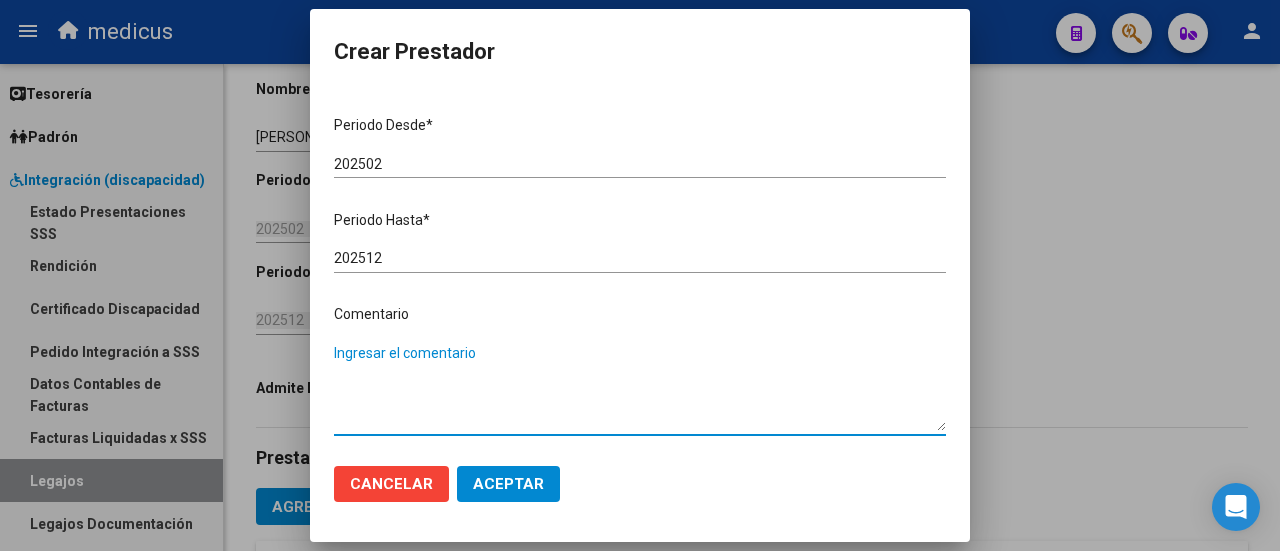 click on "Ingresar el comentario" at bounding box center (640, 387) 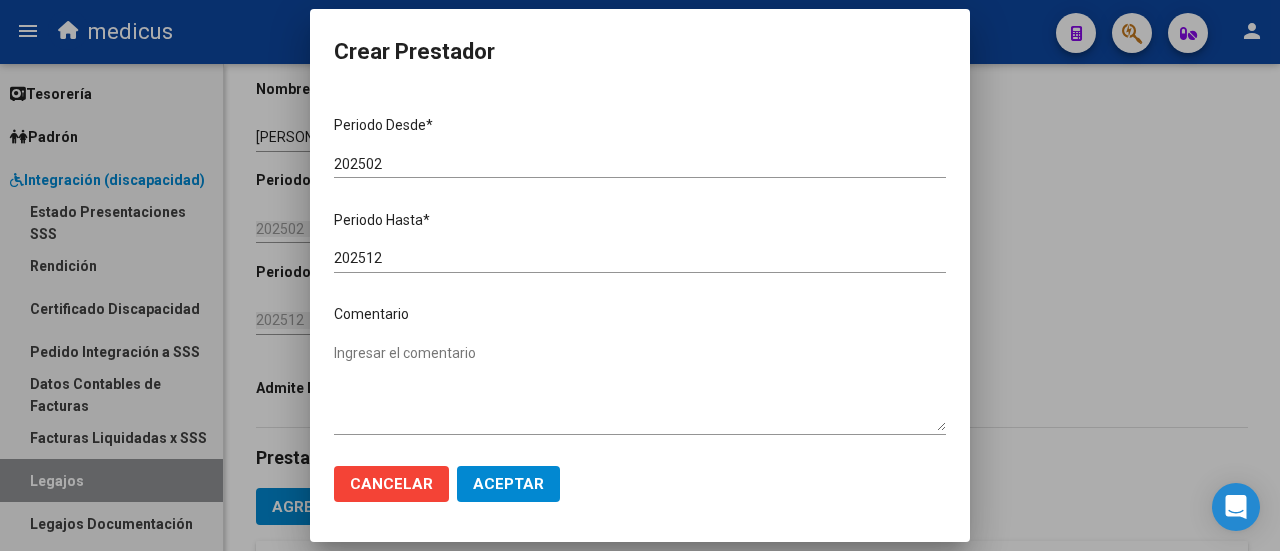 click on "Ingresar el comentario" at bounding box center [640, 387] 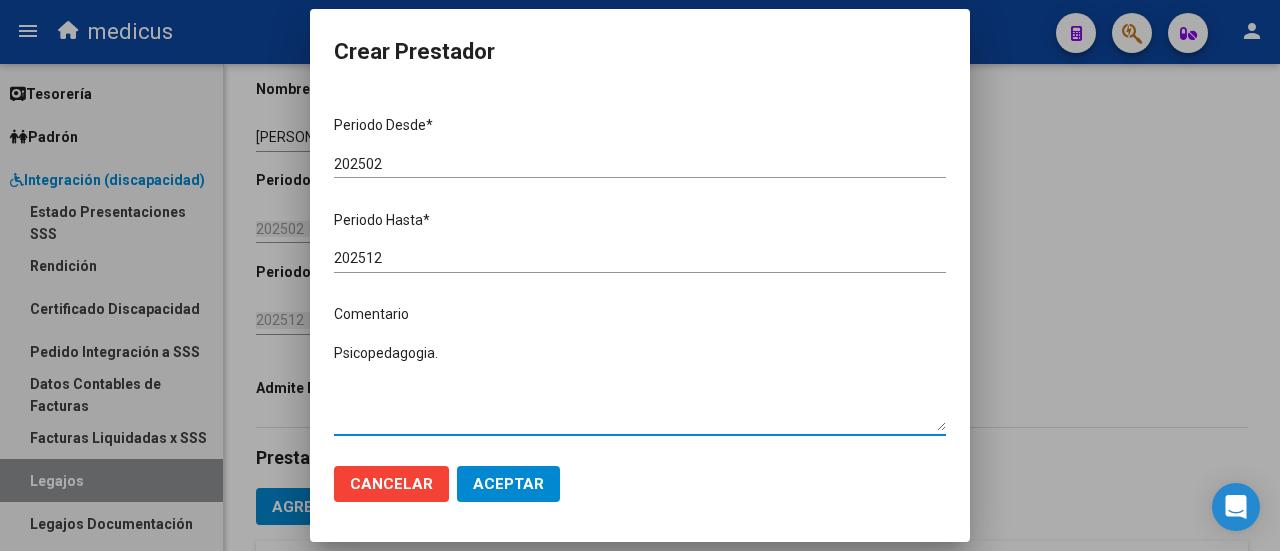 type on "Psicopedagogia." 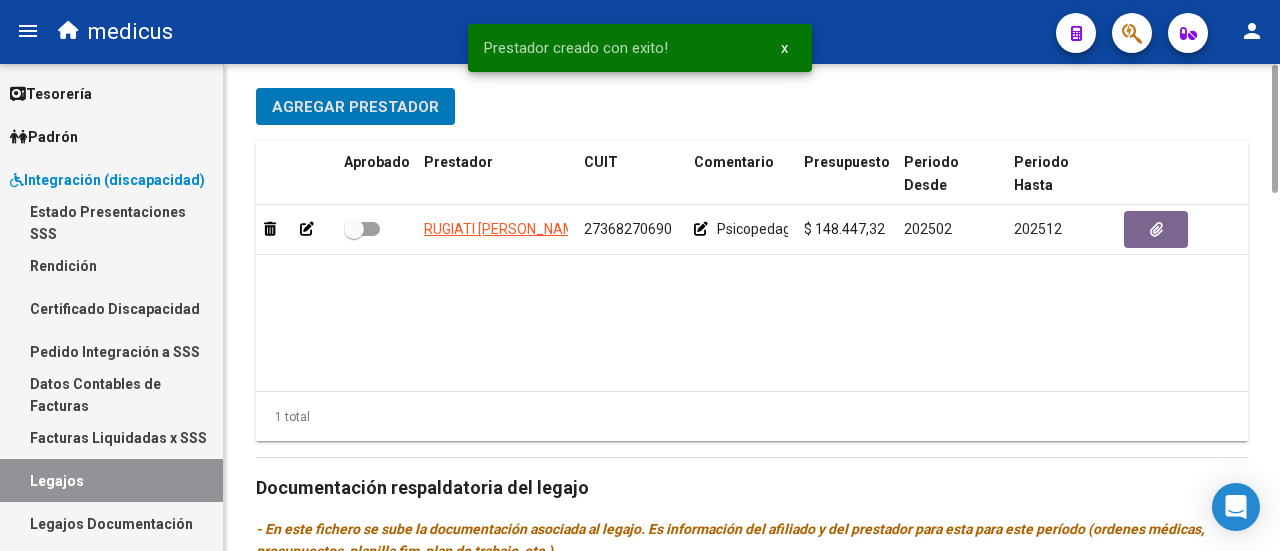 scroll, scrollTop: 764, scrollLeft: 0, axis: vertical 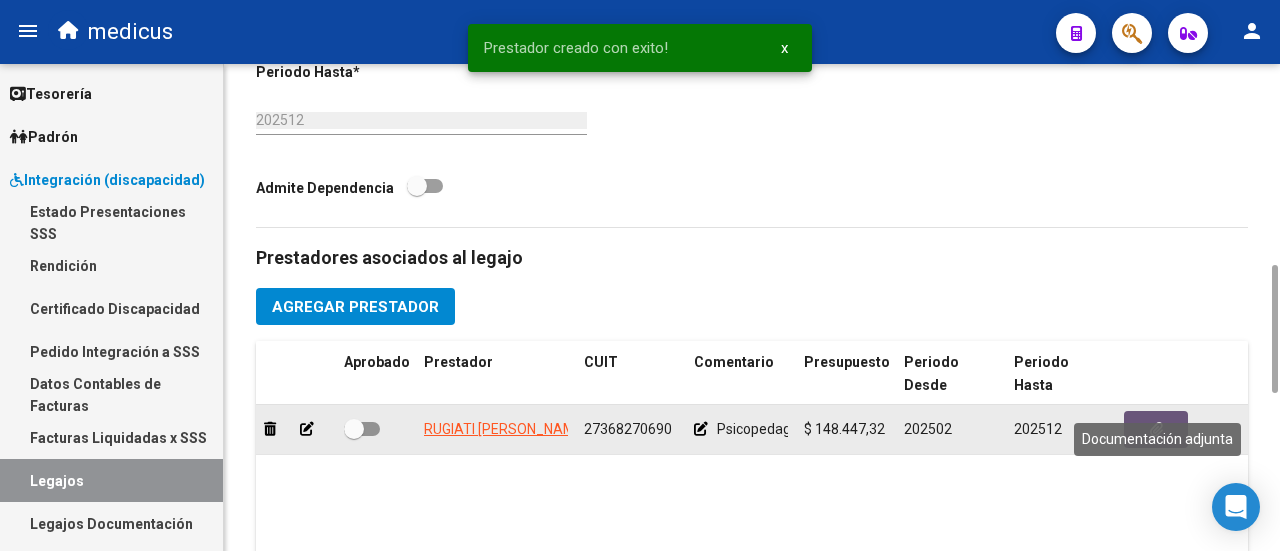 click 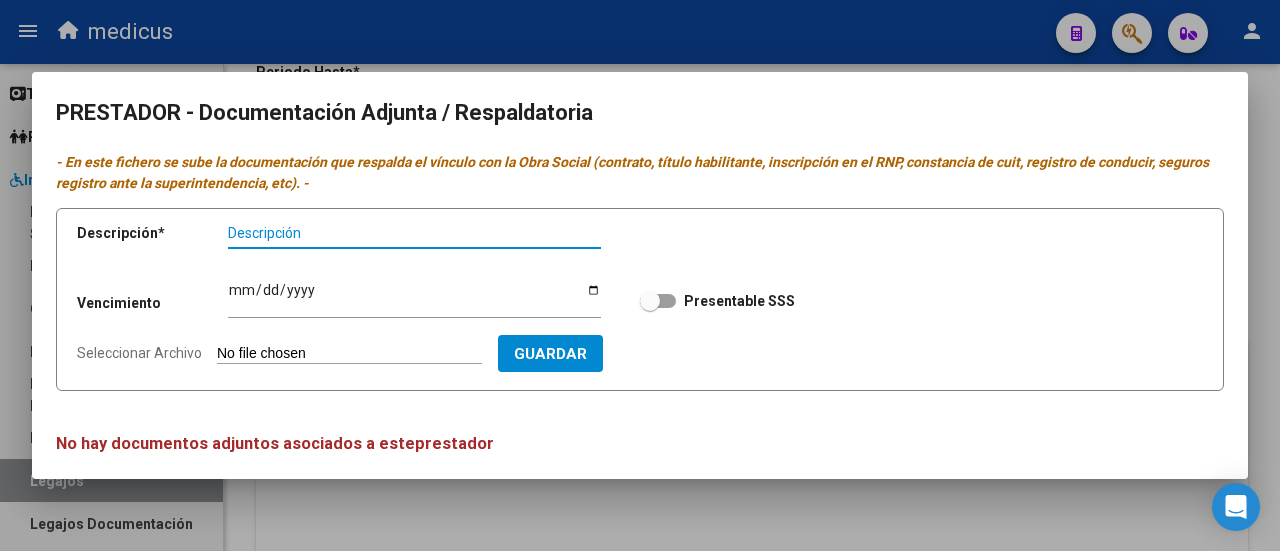 scroll, scrollTop: 0, scrollLeft: 0, axis: both 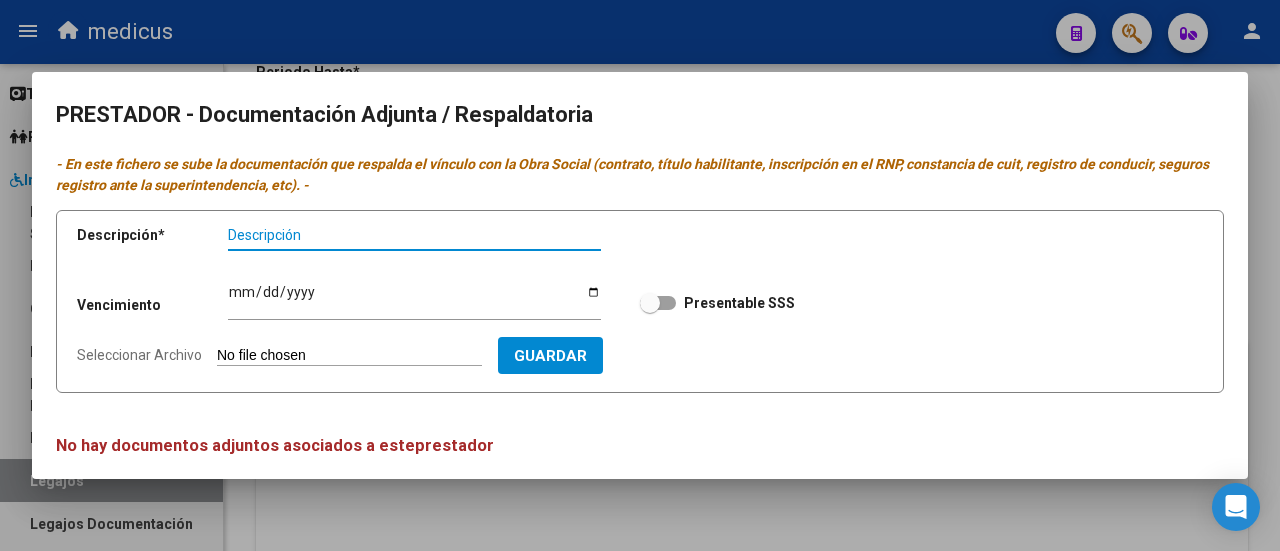click at bounding box center [640, 275] 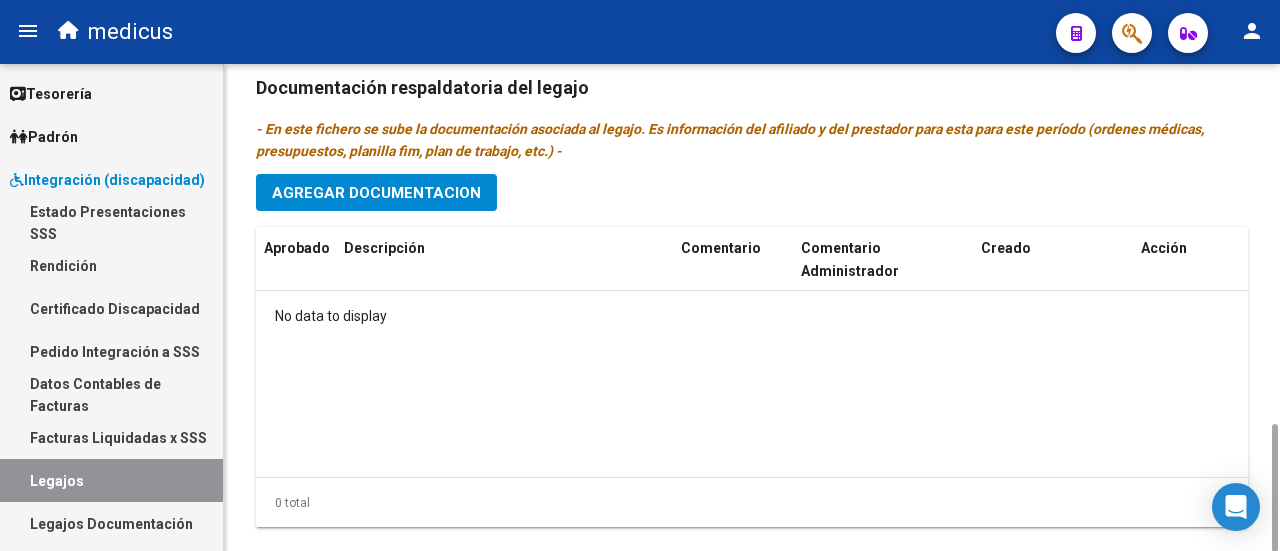 scroll, scrollTop: 964, scrollLeft: 0, axis: vertical 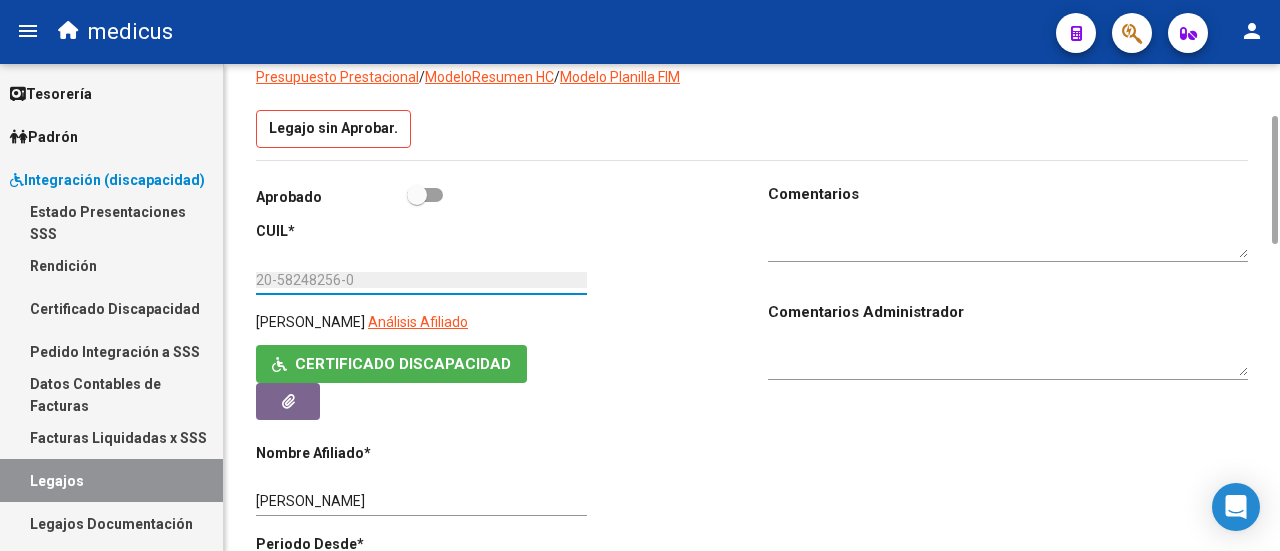 drag, startPoint x: 277, startPoint y: 279, endPoint x: 337, endPoint y: 272, distance: 60.40695 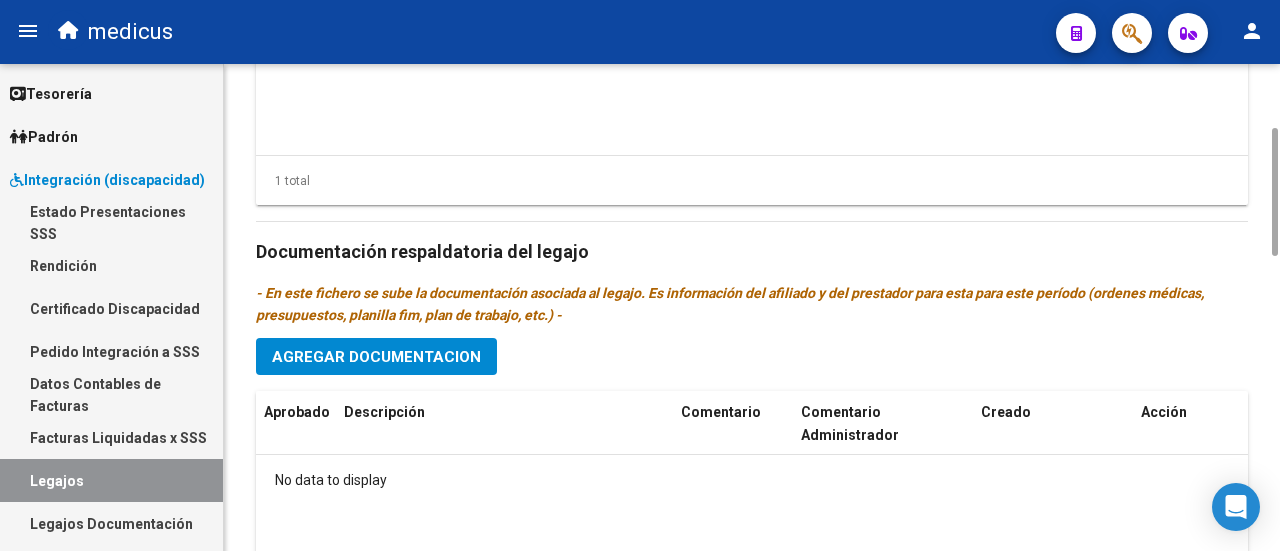 scroll, scrollTop: 800, scrollLeft: 0, axis: vertical 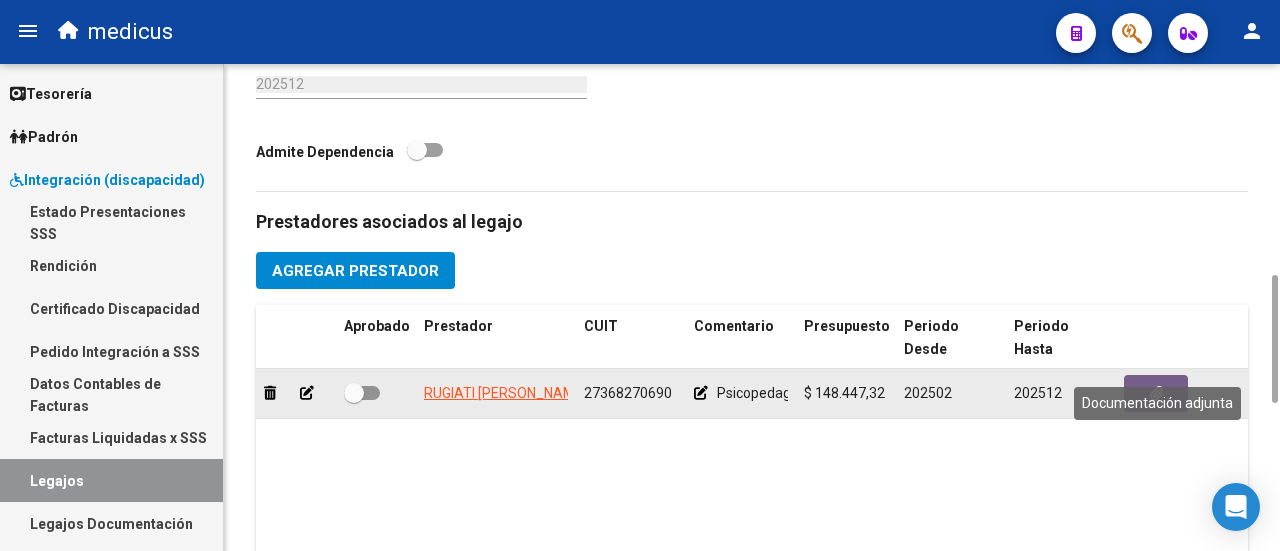click 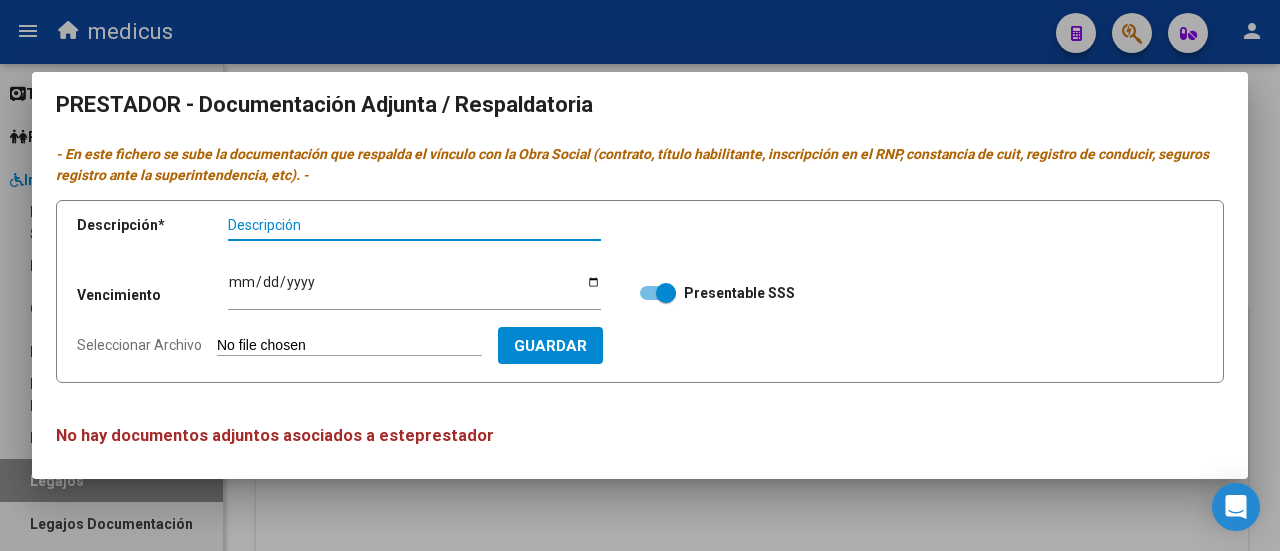 scroll, scrollTop: 12, scrollLeft: 0, axis: vertical 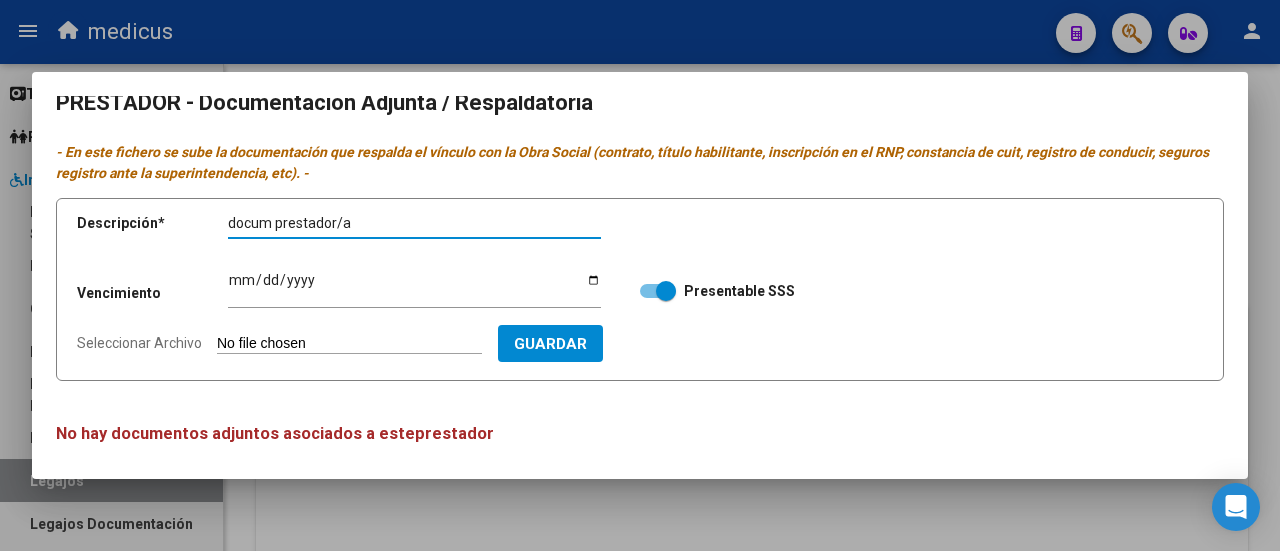 type on "docum prestador/a" 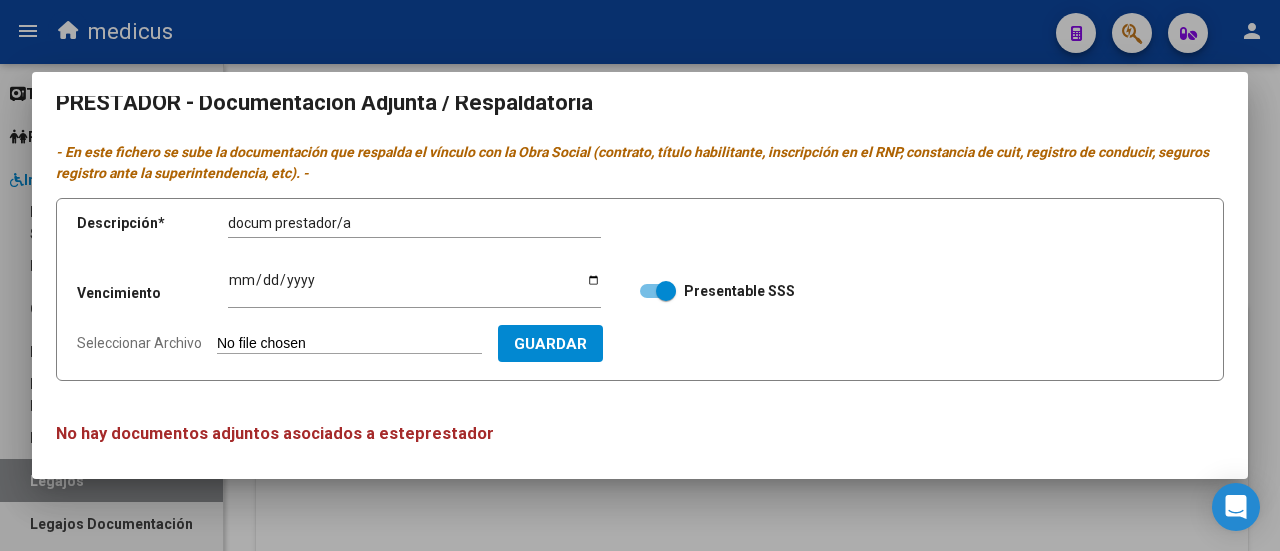click on "Seleccionar Archivo" at bounding box center [349, 344] 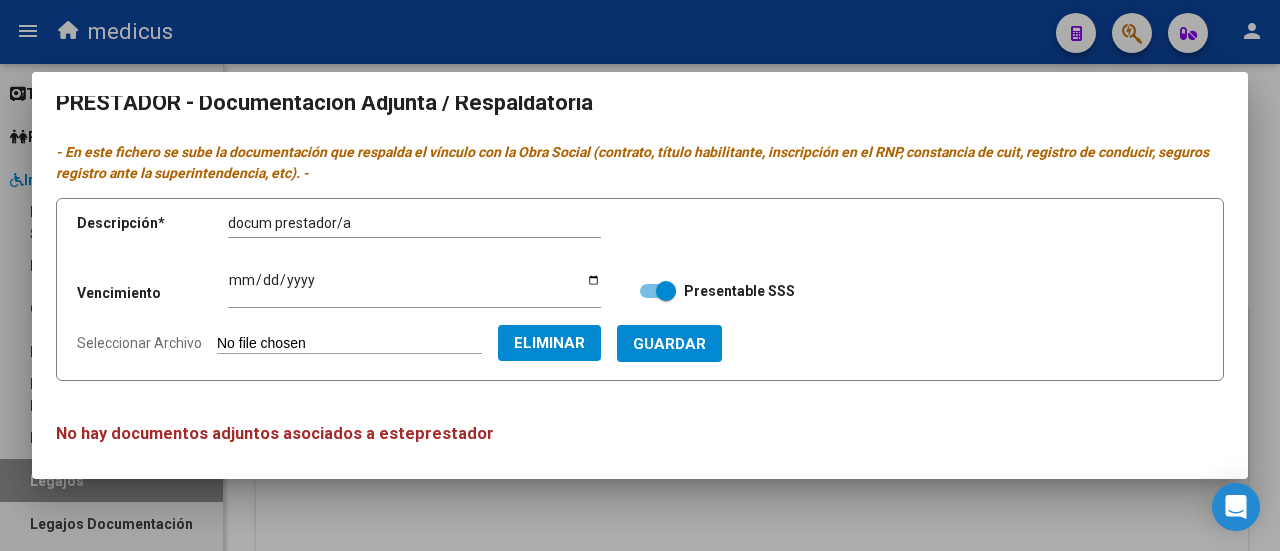 click on "Descripción  *   docum prestador/a Descripción  Vencimiento    Ingresar vencimiento    Presentable SSS Seleccionar Archivo Eliminar Guardar" at bounding box center (640, 289) 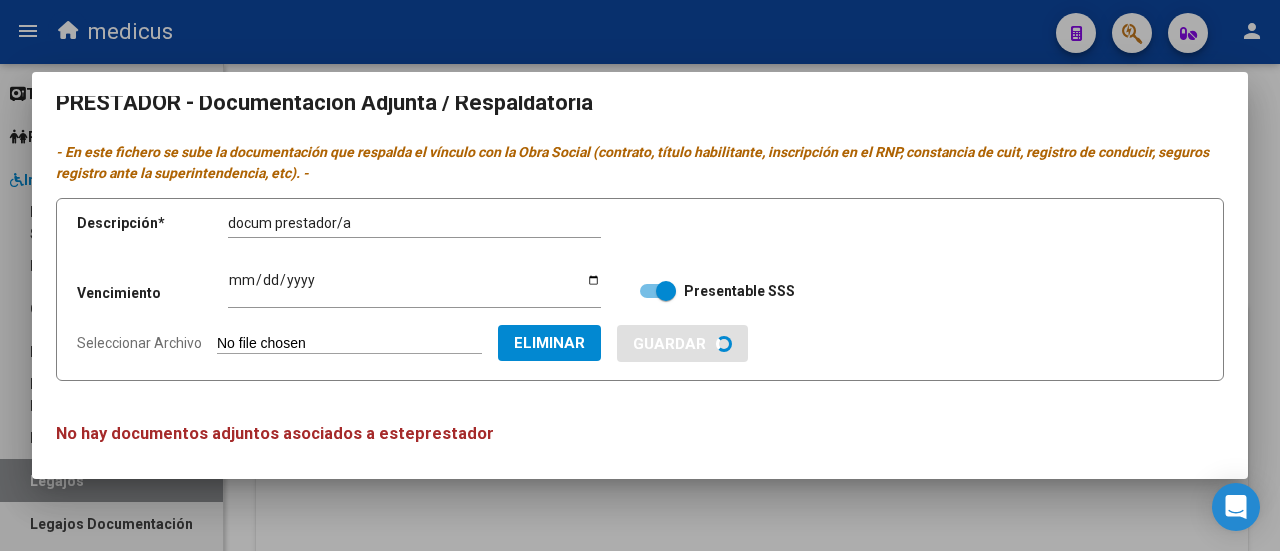 type 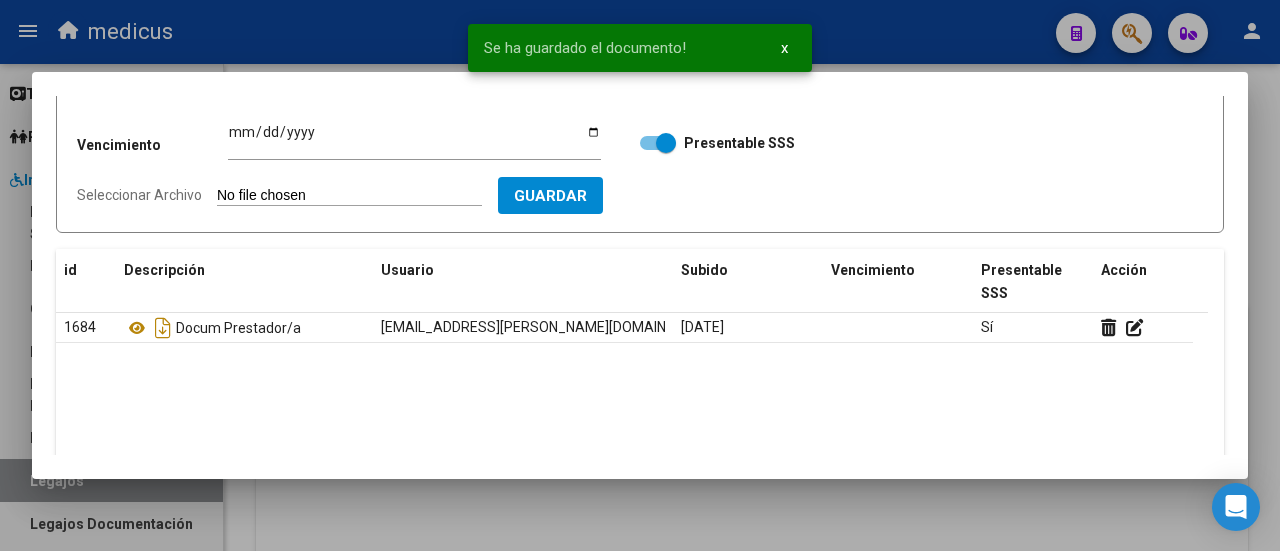 scroll, scrollTop: 69, scrollLeft: 0, axis: vertical 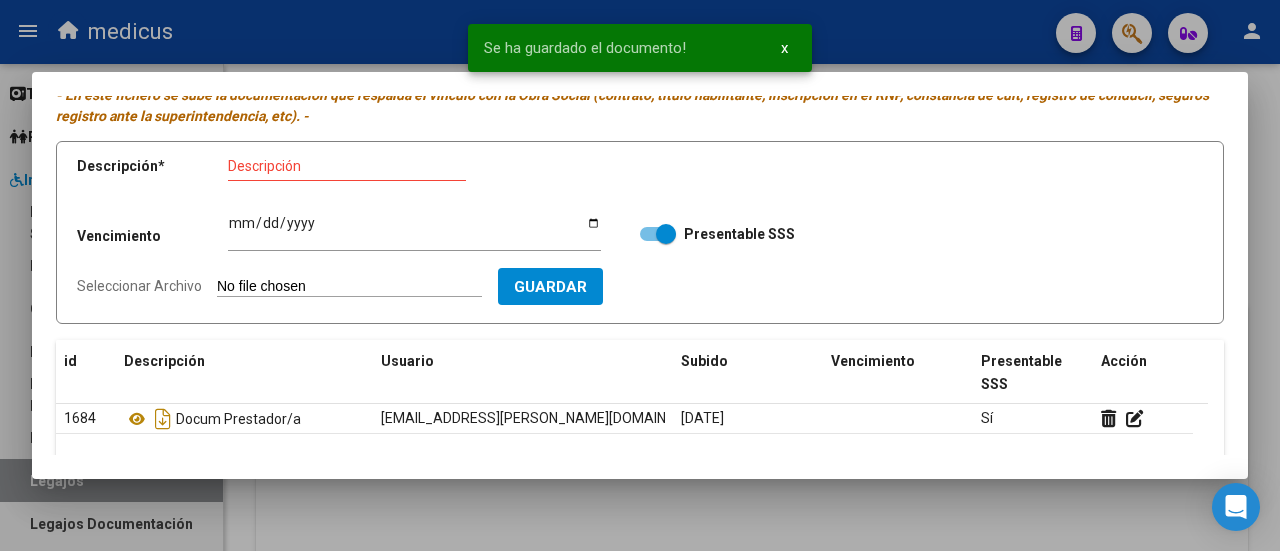 click at bounding box center [640, 275] 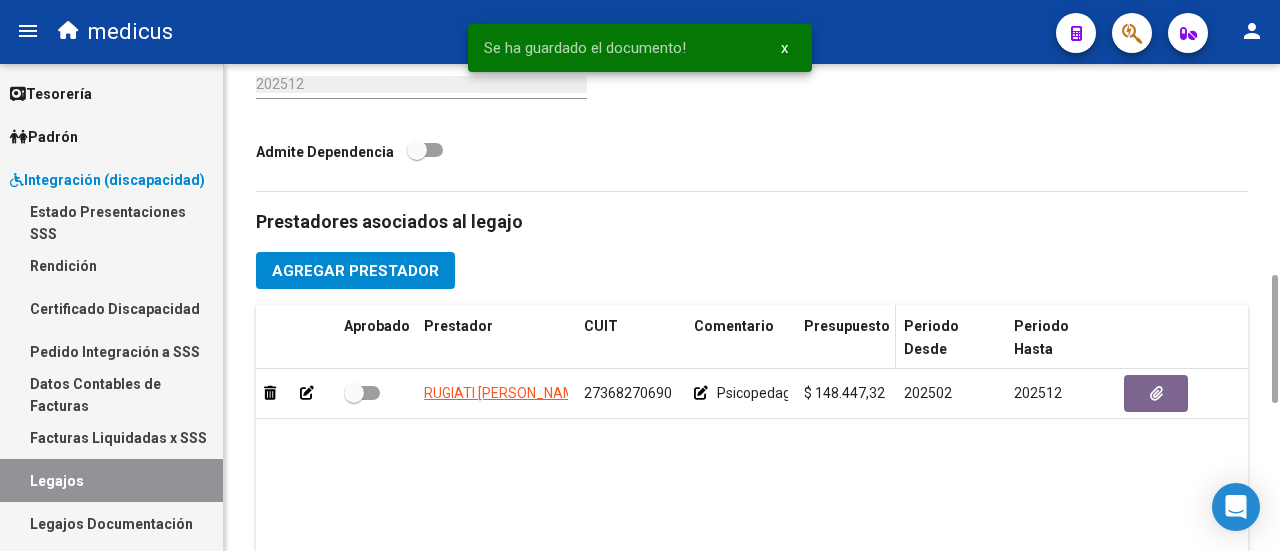 scroll, scrollTop: 1200, scrollLeft: 0, axis: vertical 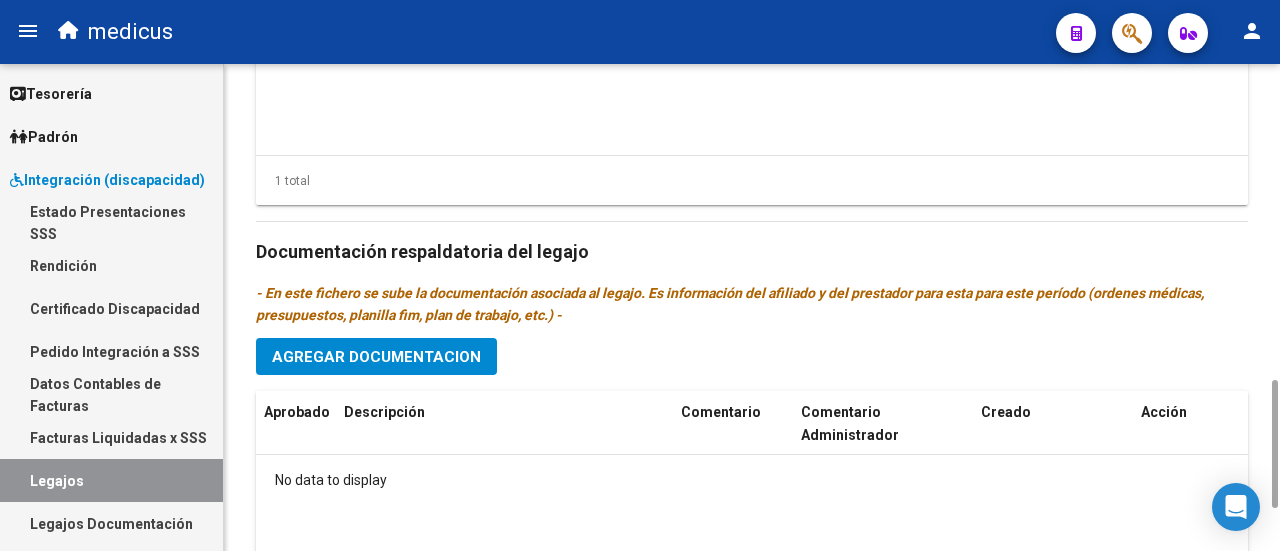 click on "Agregar Documentacion" 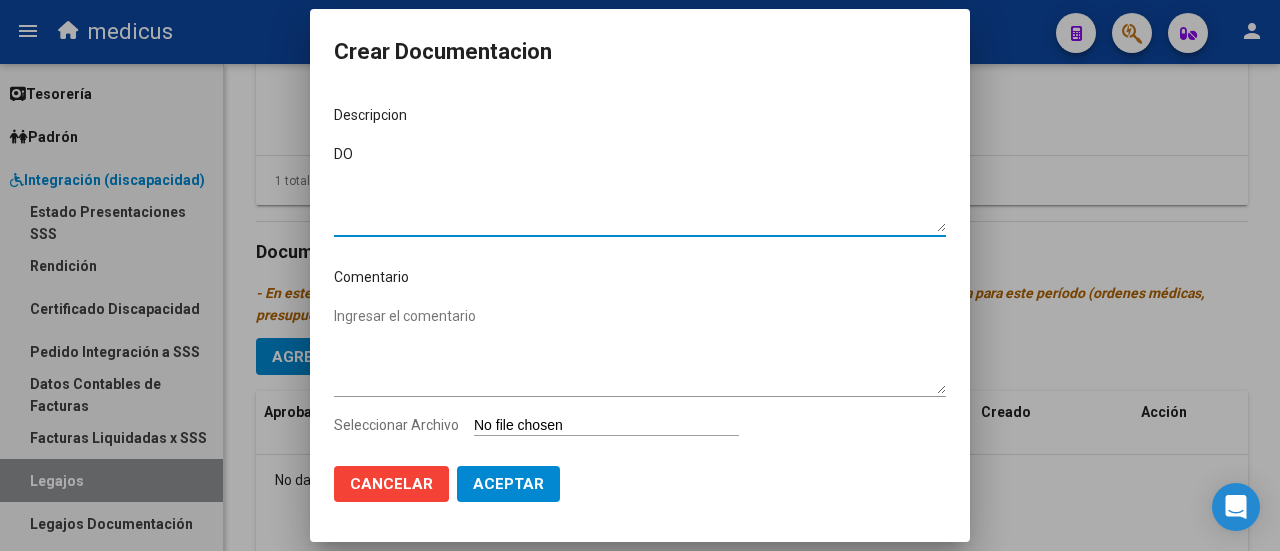 type on "D" 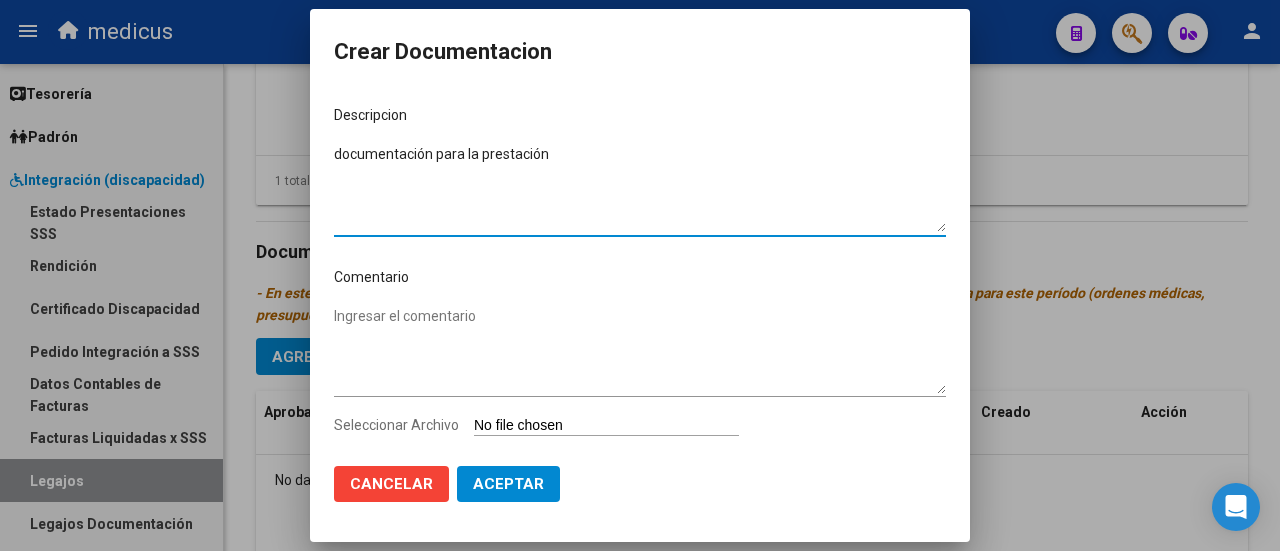 type on "documentación para la prestación" 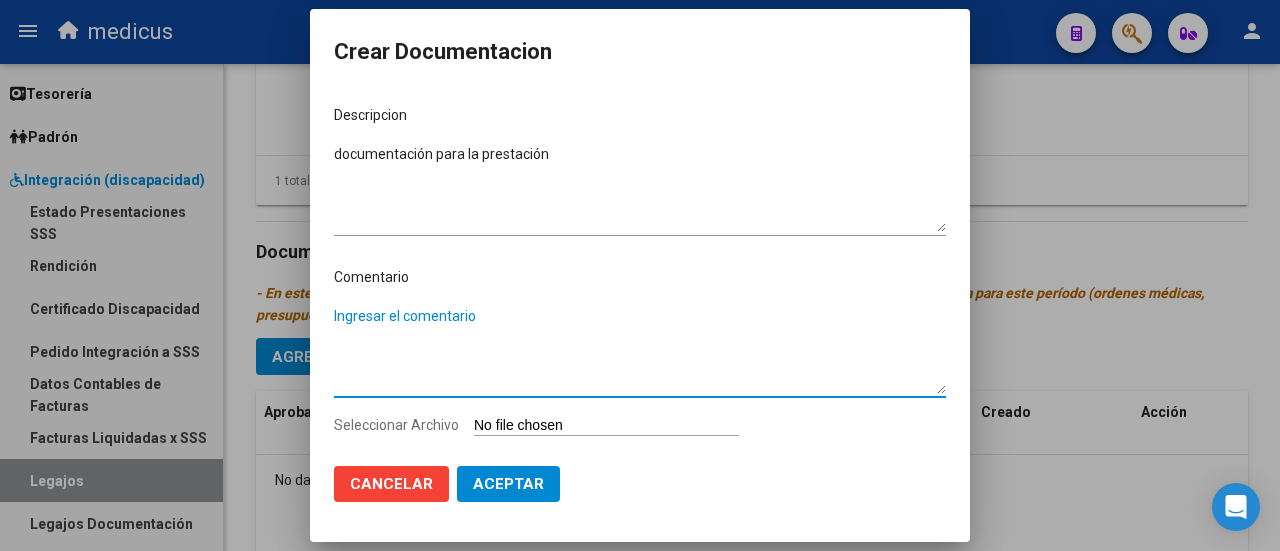 click on "Ingresar el comentario" at bounding box center (640, 350) 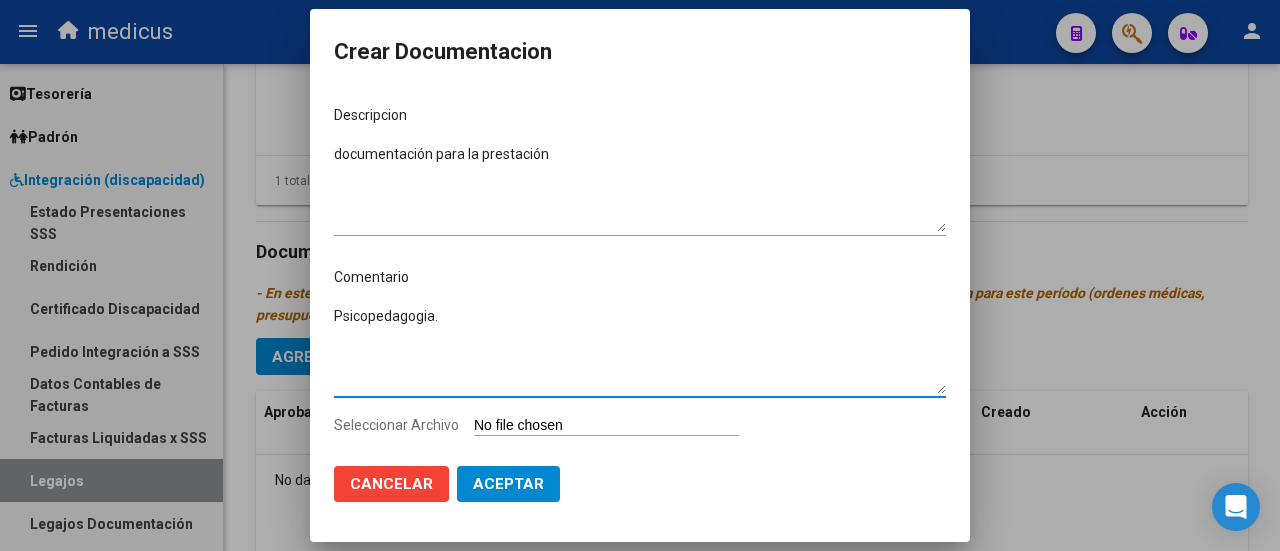 type on "Psicopedagogia." 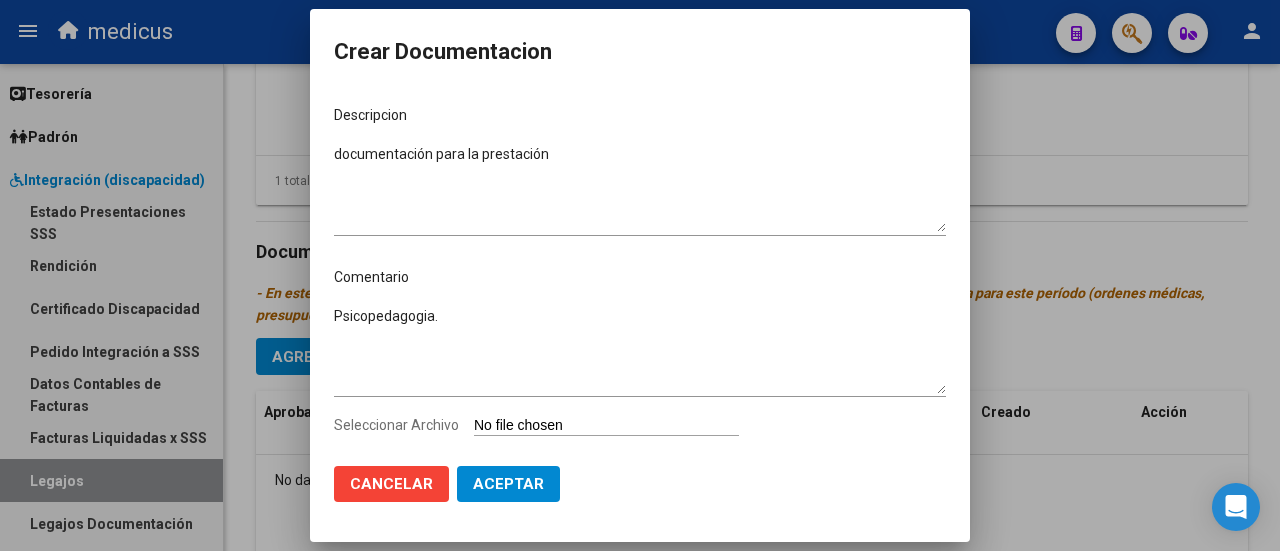 type on "C:\fakepath\Psicopedagogia.pdf" 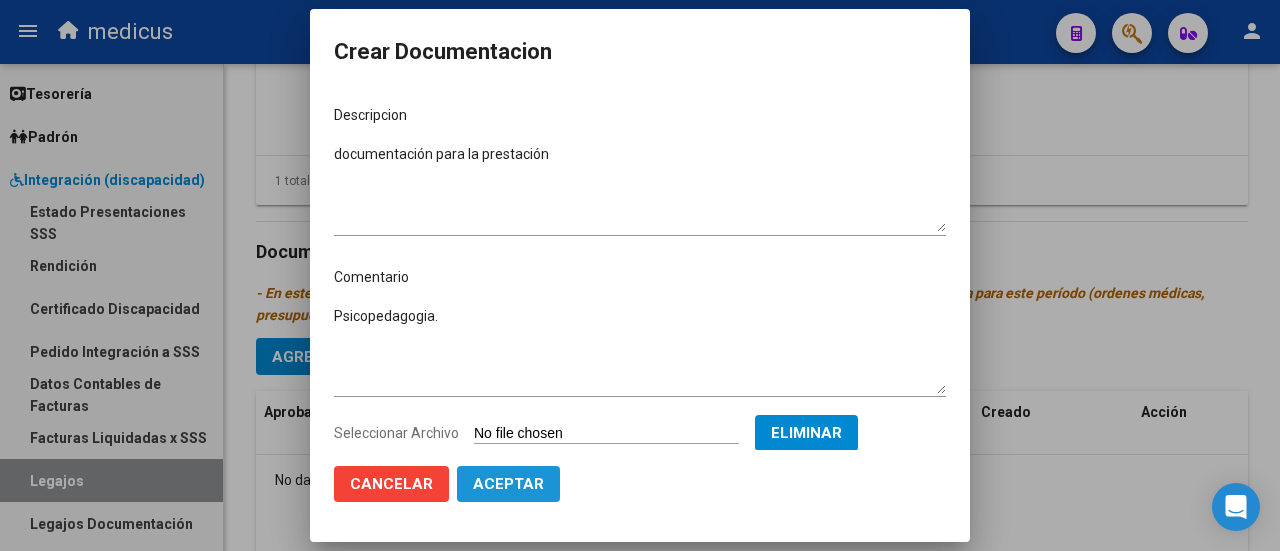 click on "Aceptar" 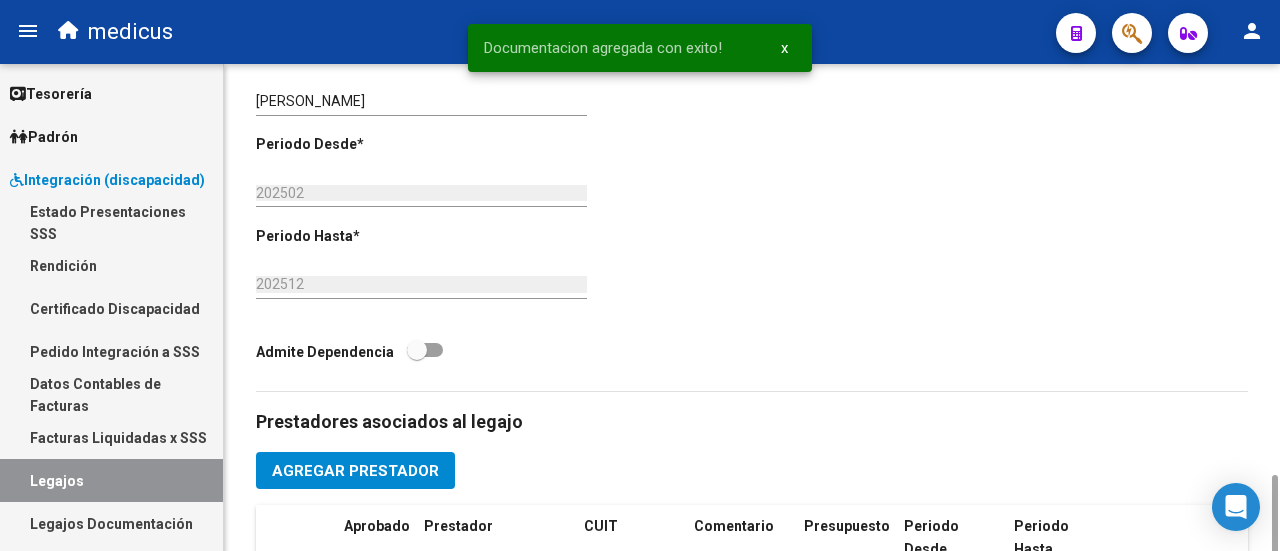 scroll, scrollTop: 800, scrollLeft: 0, axis: vertical 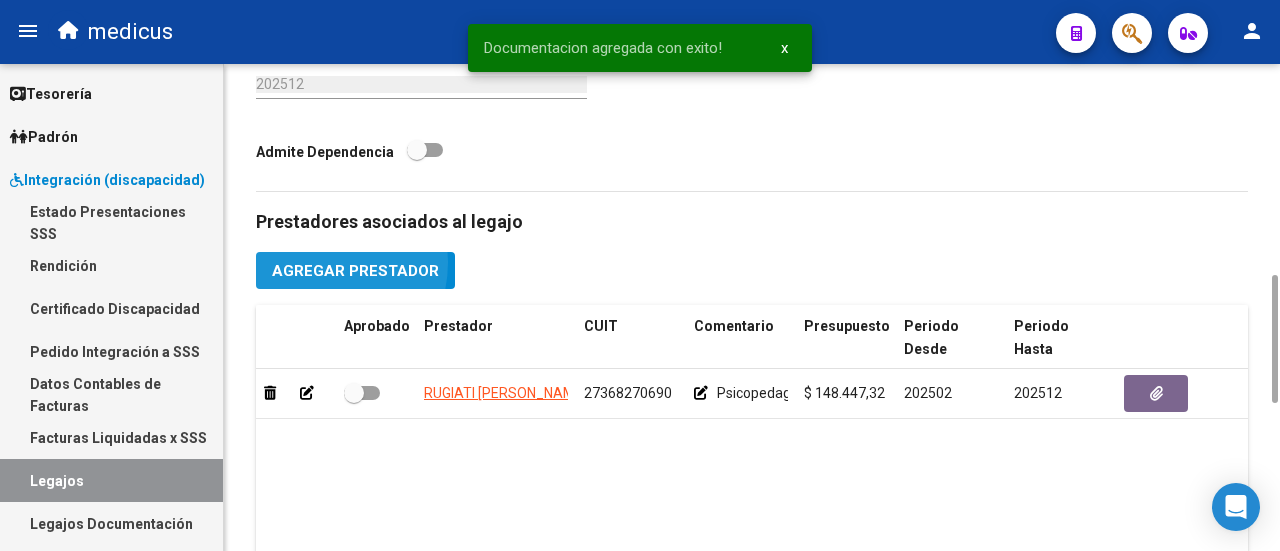 click on "Agregar Prestador" 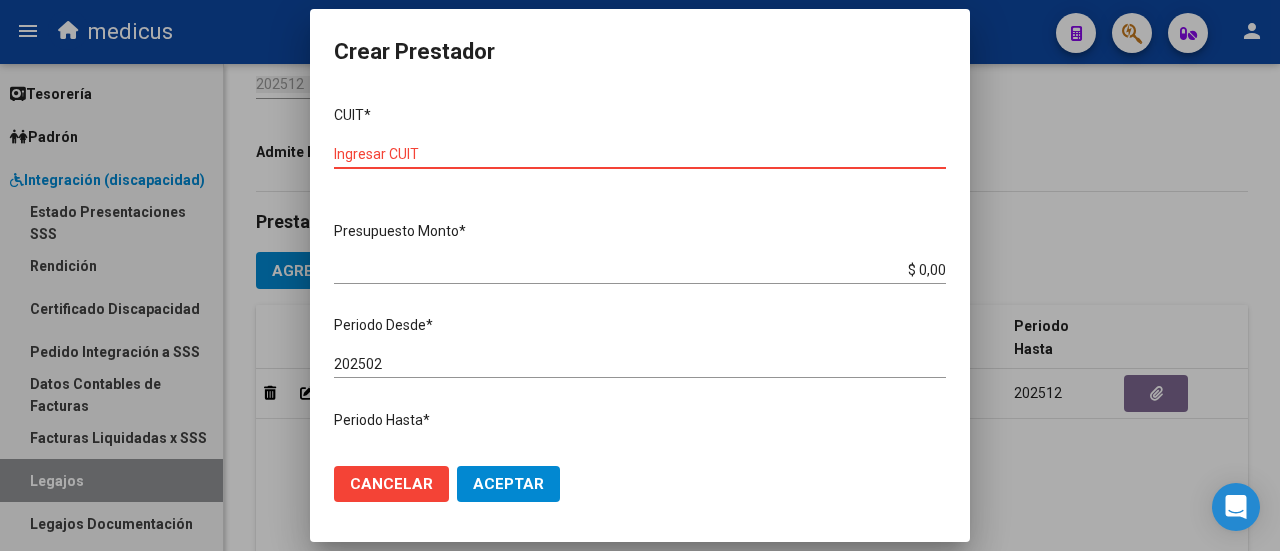paste on "27-31365315-9" 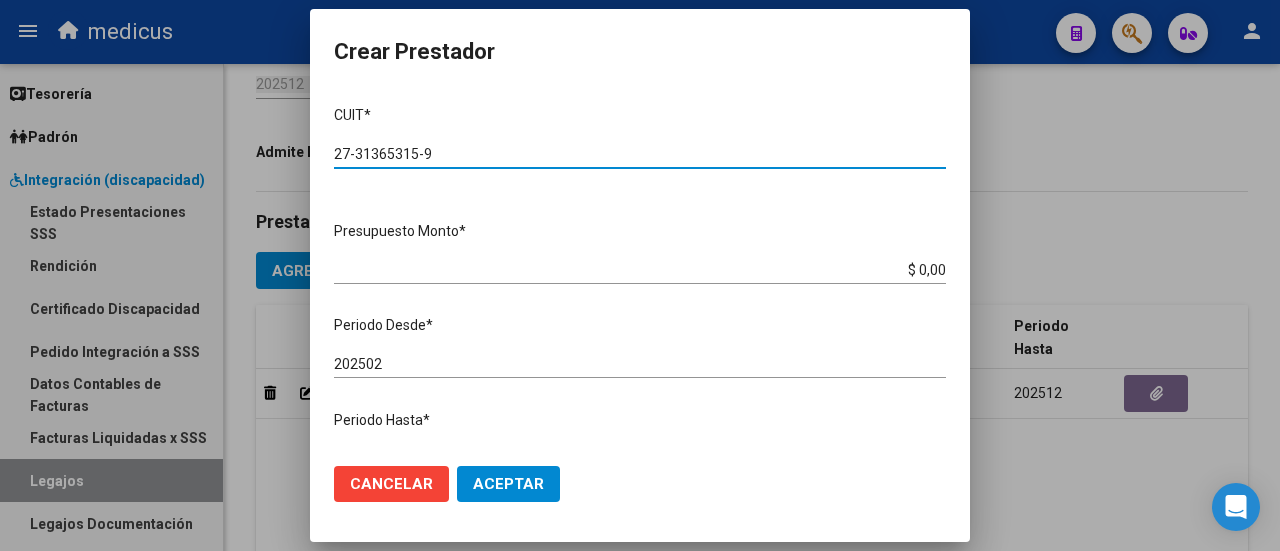 type on "27-31365315-9" 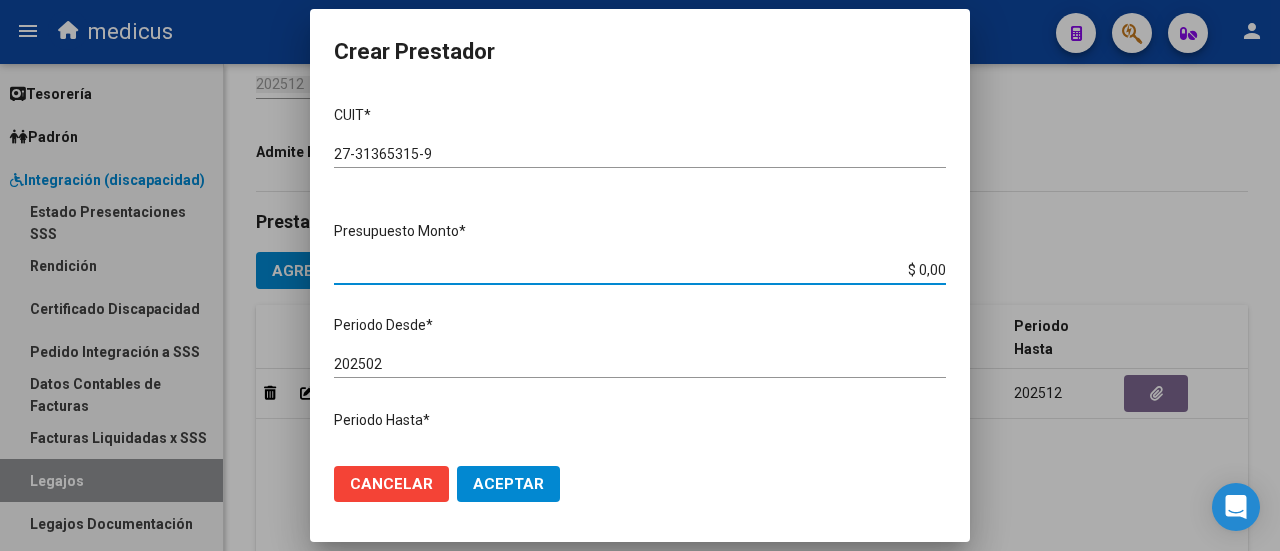 drag, startPoint x: 906, startPoint y: 274, endPoint x: 941, endPoint y: 270, distance: 35.22783 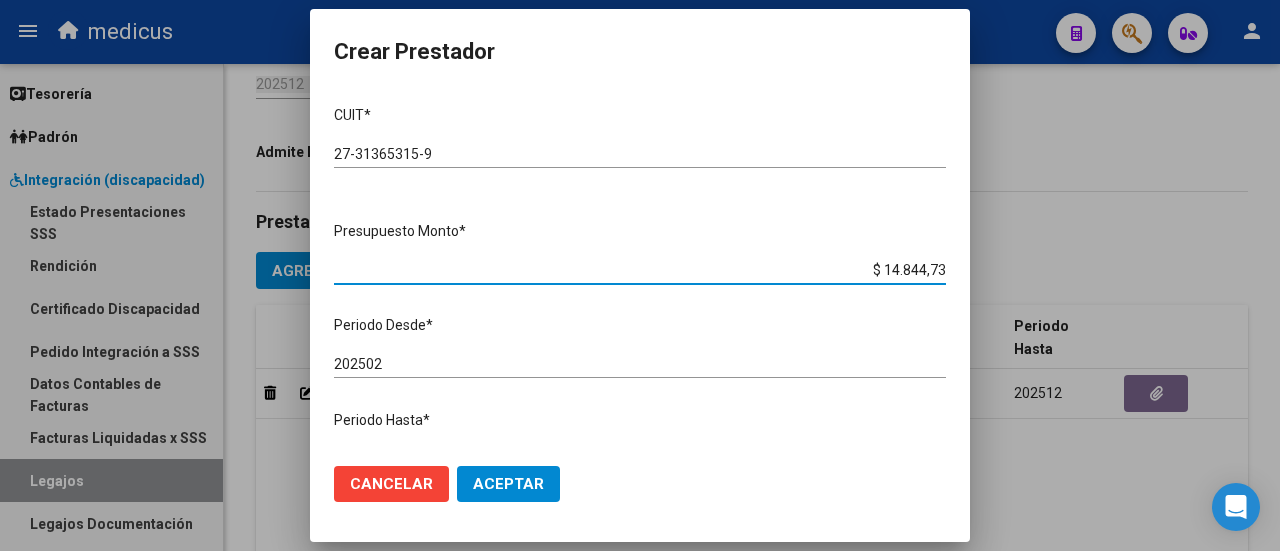 type on "$ 148.447,32" 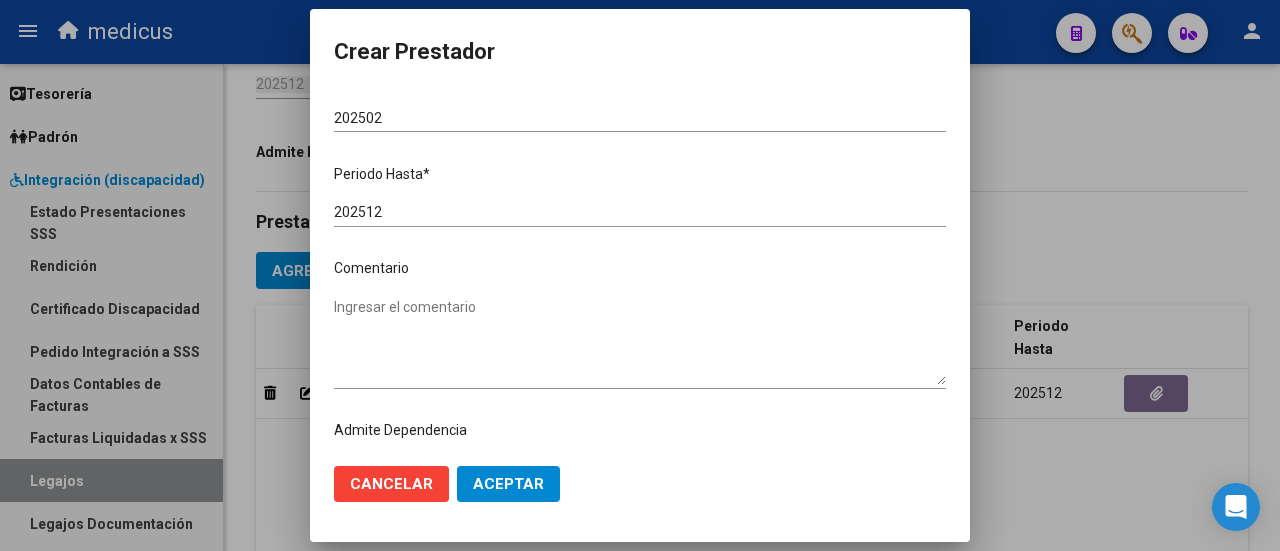 scroll, scrollTop: 282, scrollLeft: 0, axis: vertical 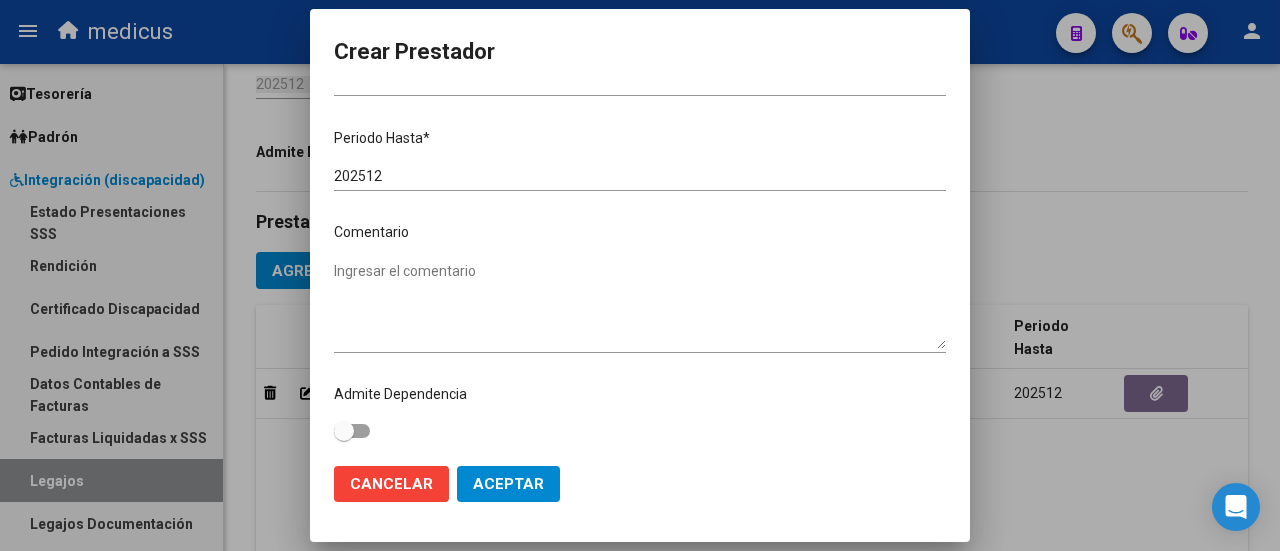 click on "Ingresar el comentario" at bounding box center (640, 305) 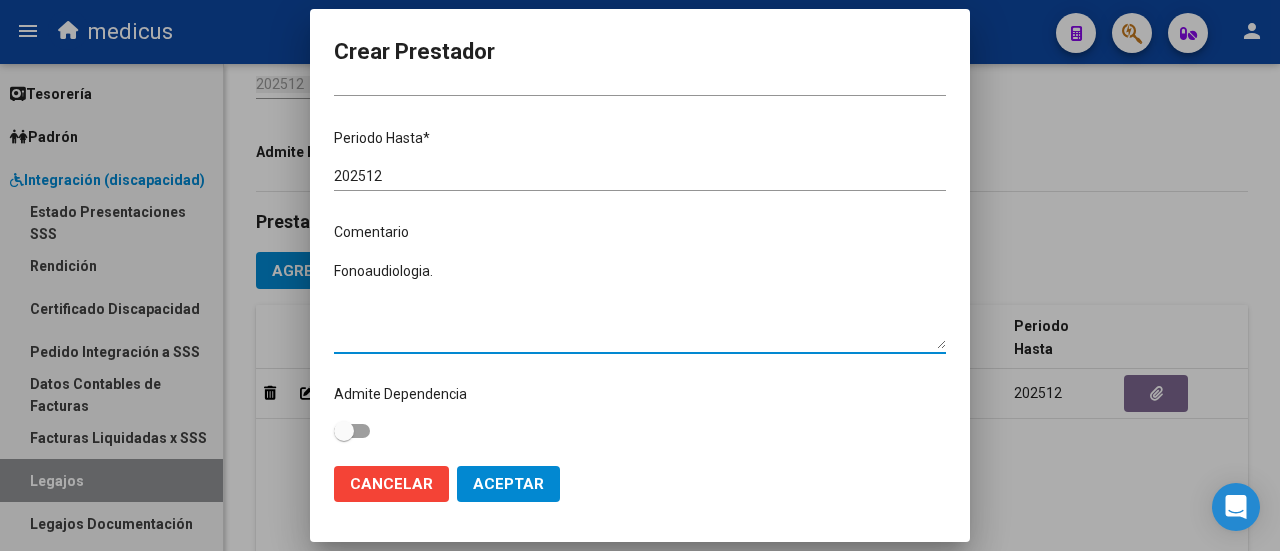 type on "Fonoaudiologia." 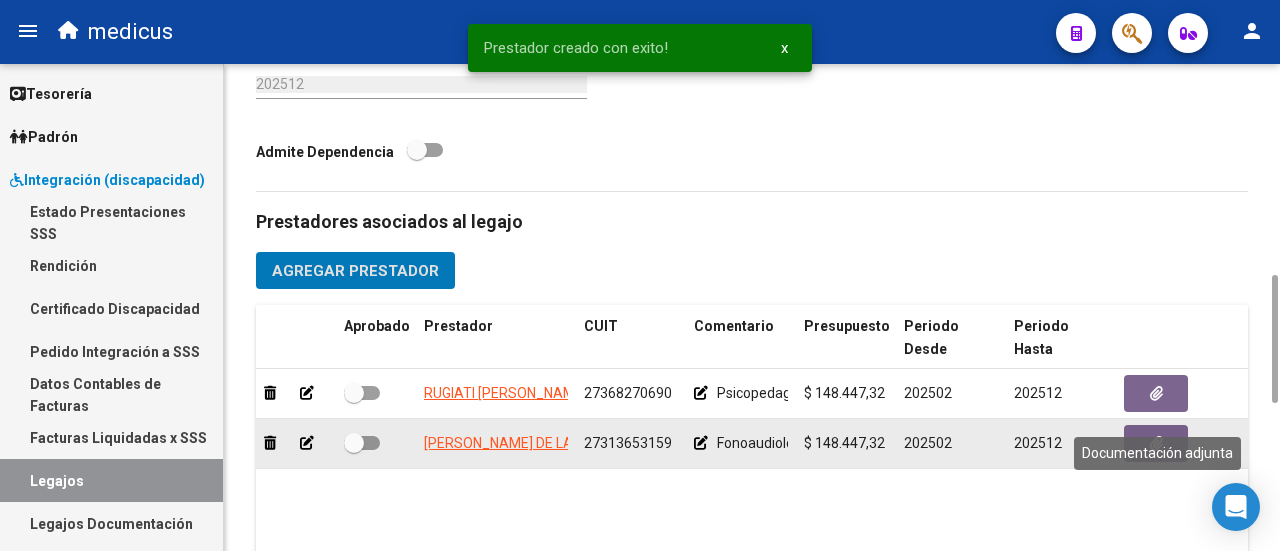 click 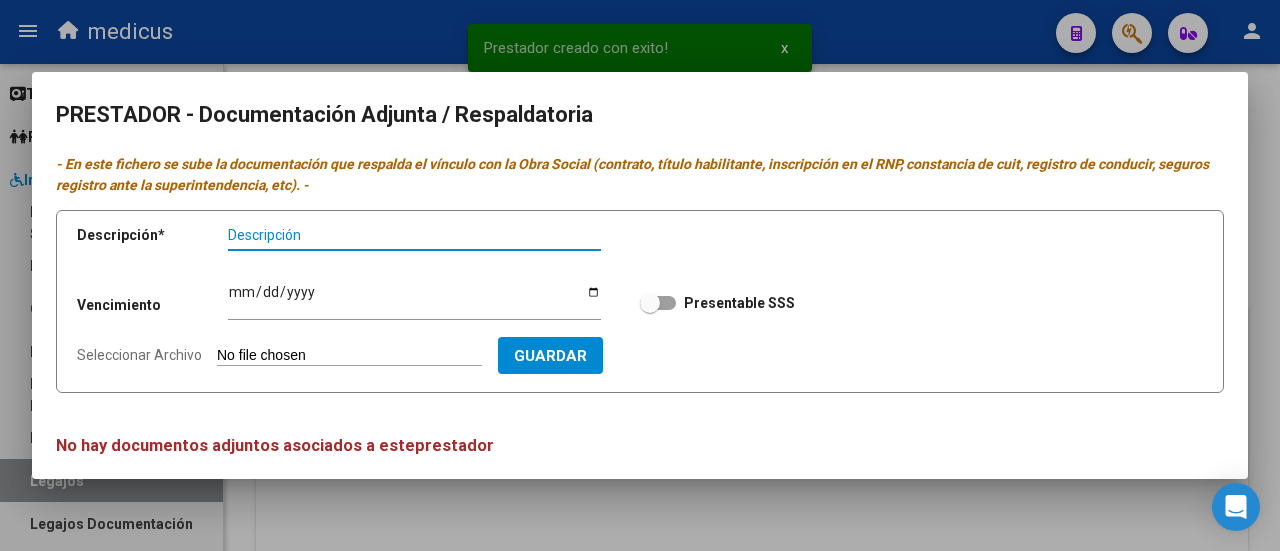 scroll, scrollTop: 12, scrollLeft: 0, axis: vertical 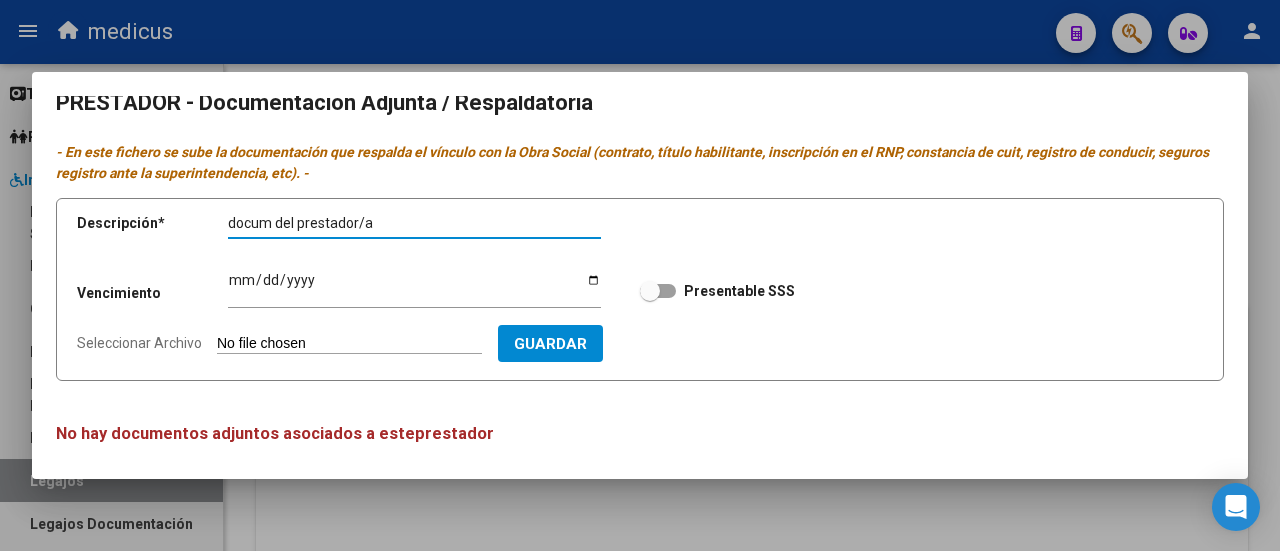 type on "docum del prestador/a" 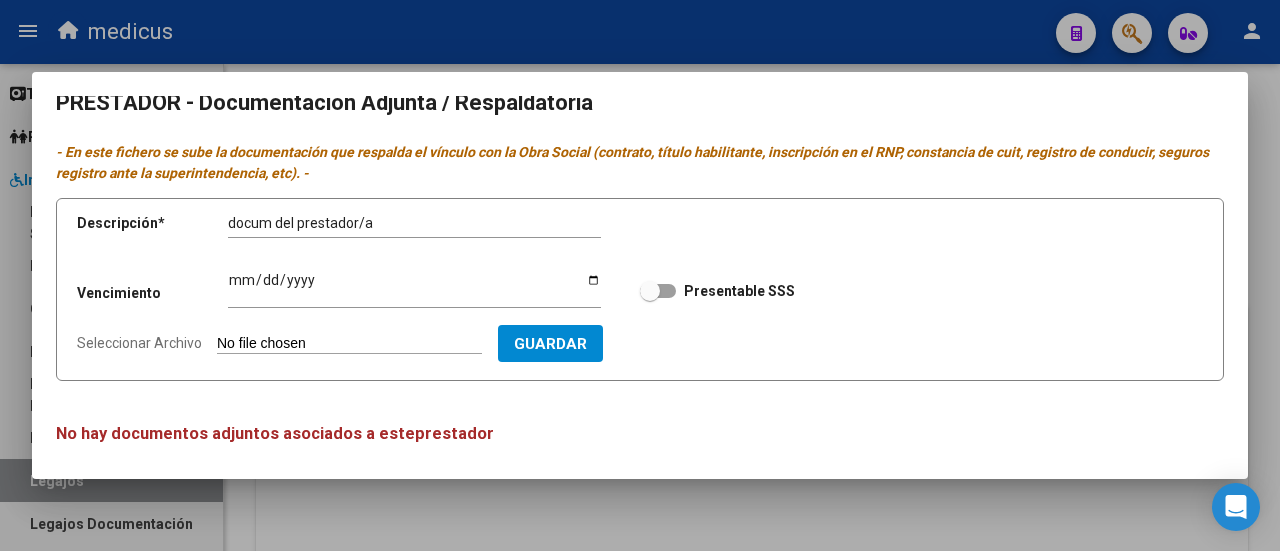 click on "Seleccionar Archivo" at bounding box center [349, 344] 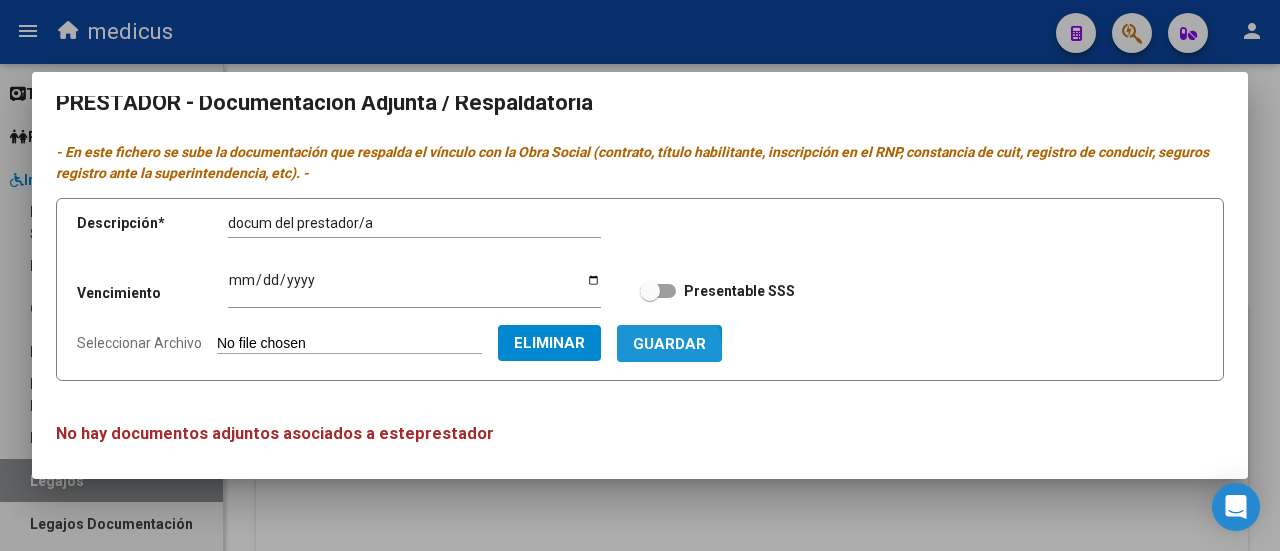 click on "Guardar" at bounding box center [669, 344] 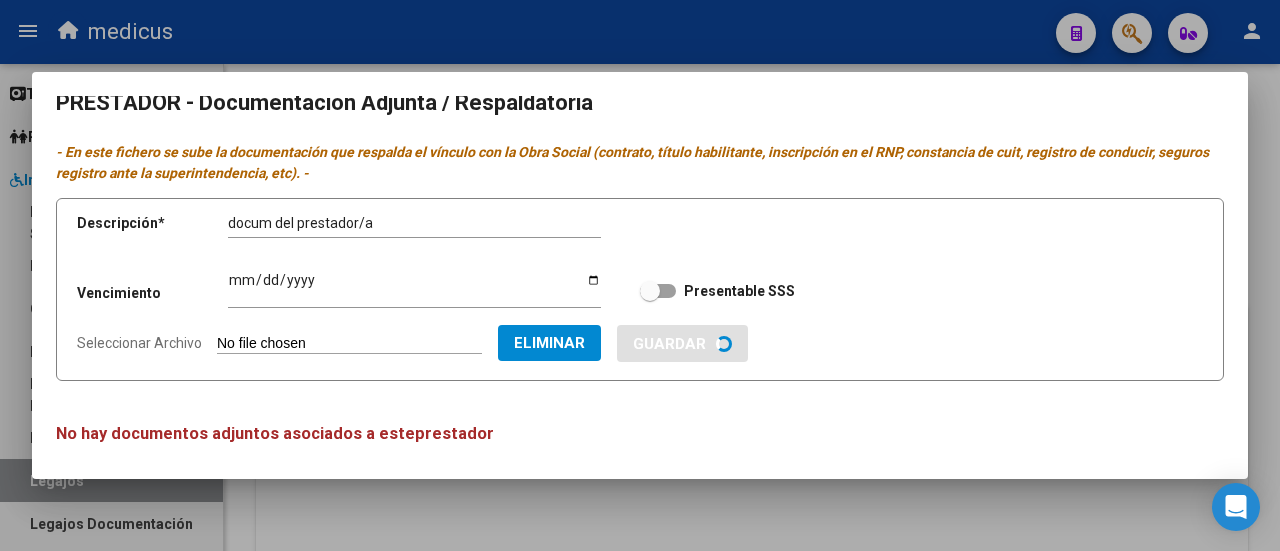type 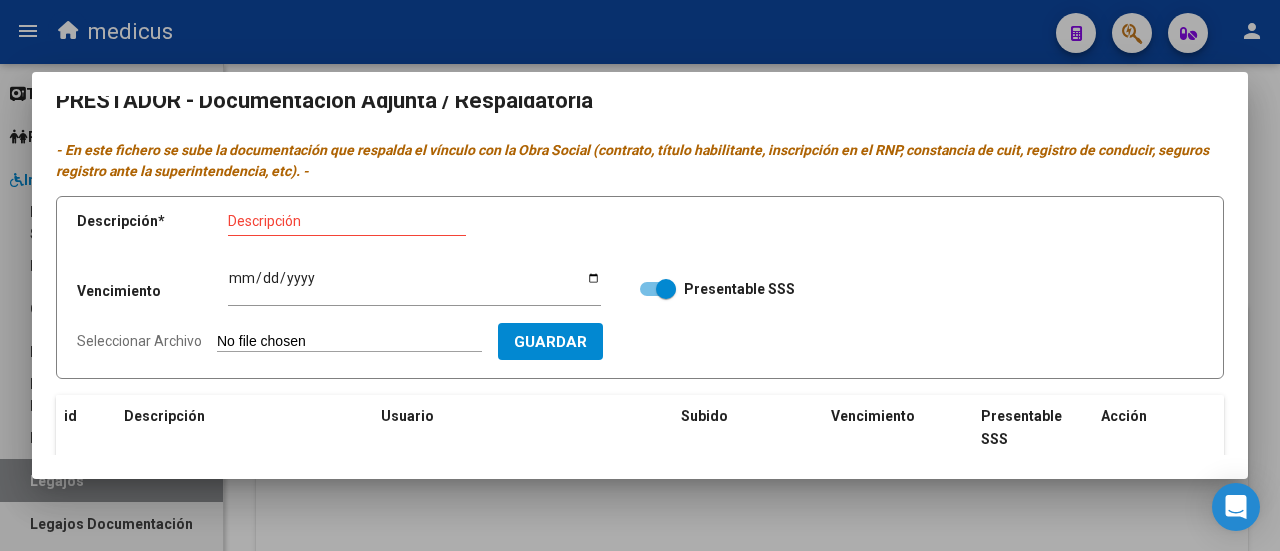scroll, scrollTop: 0, scrollLeft: 0, axis: both 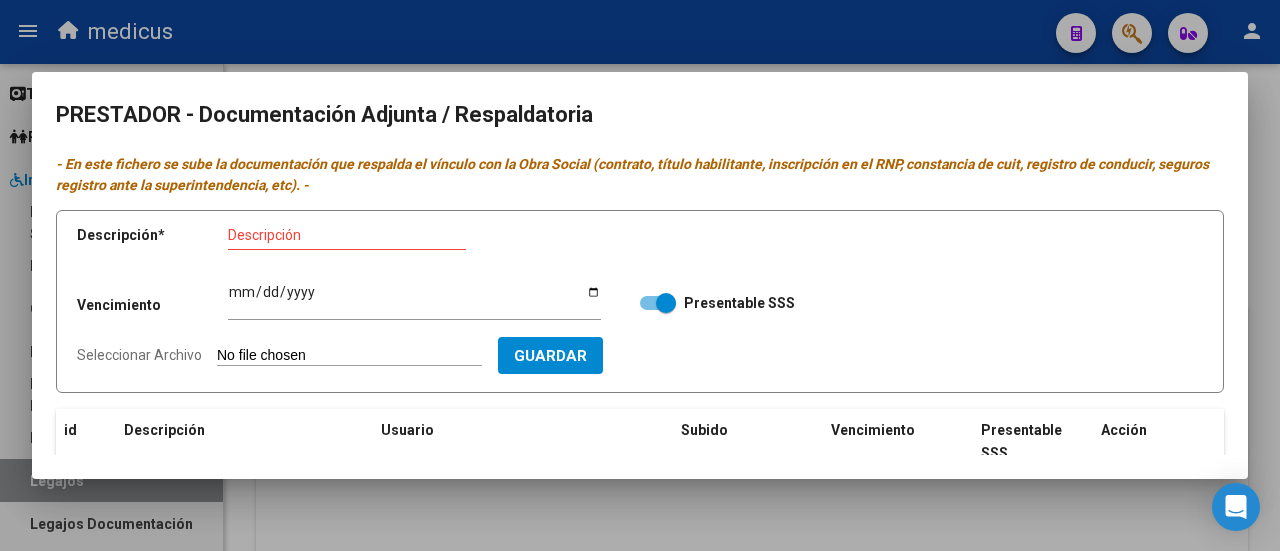 click at bounding box center (640, 275) 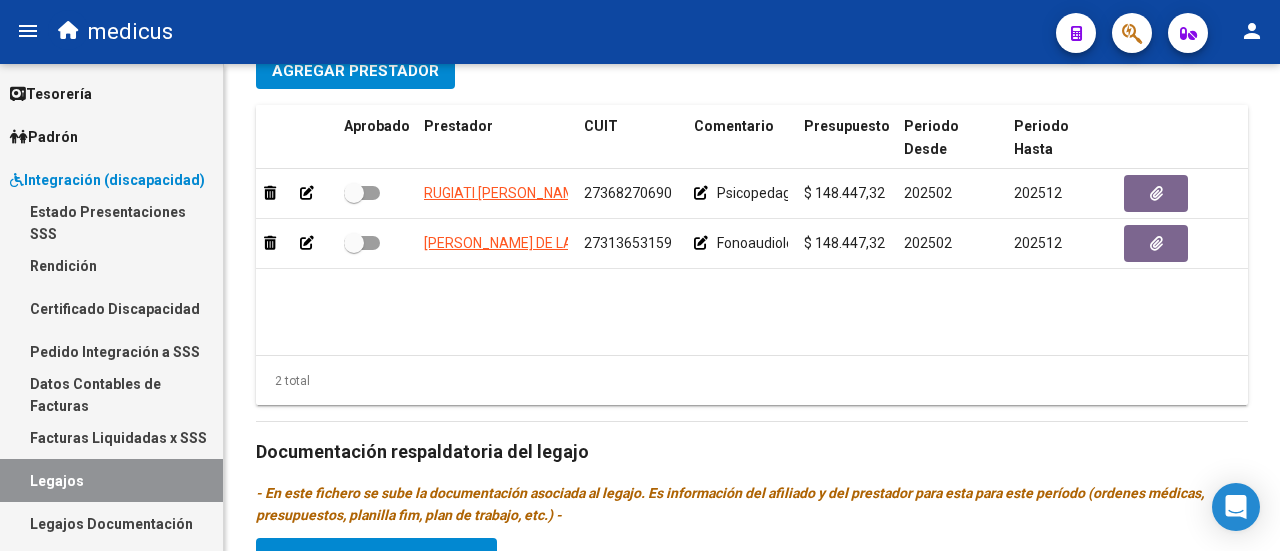 scroll, scrollTop: 1364, scrollLeft: 0, axis: vertical 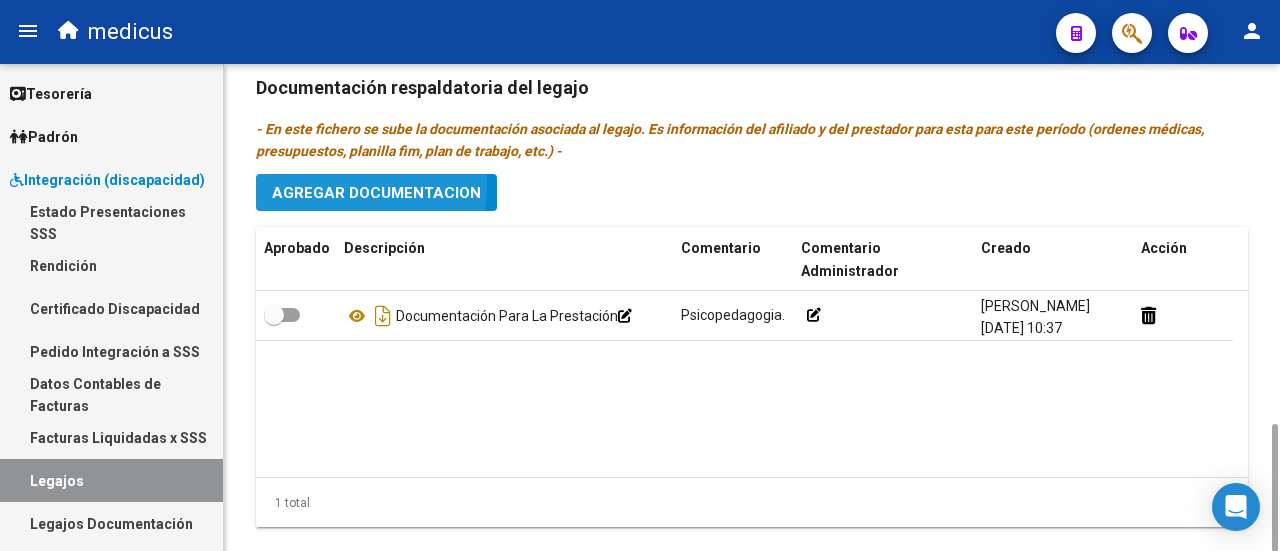 click on "Agregar Documentacion" 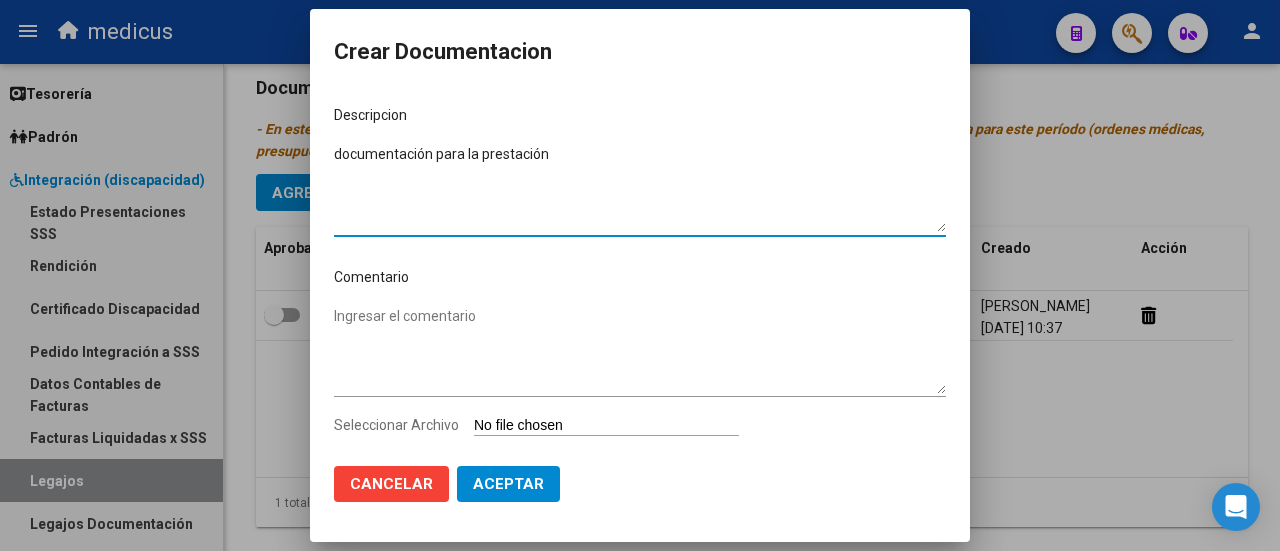 type on "documentación para la prestación" 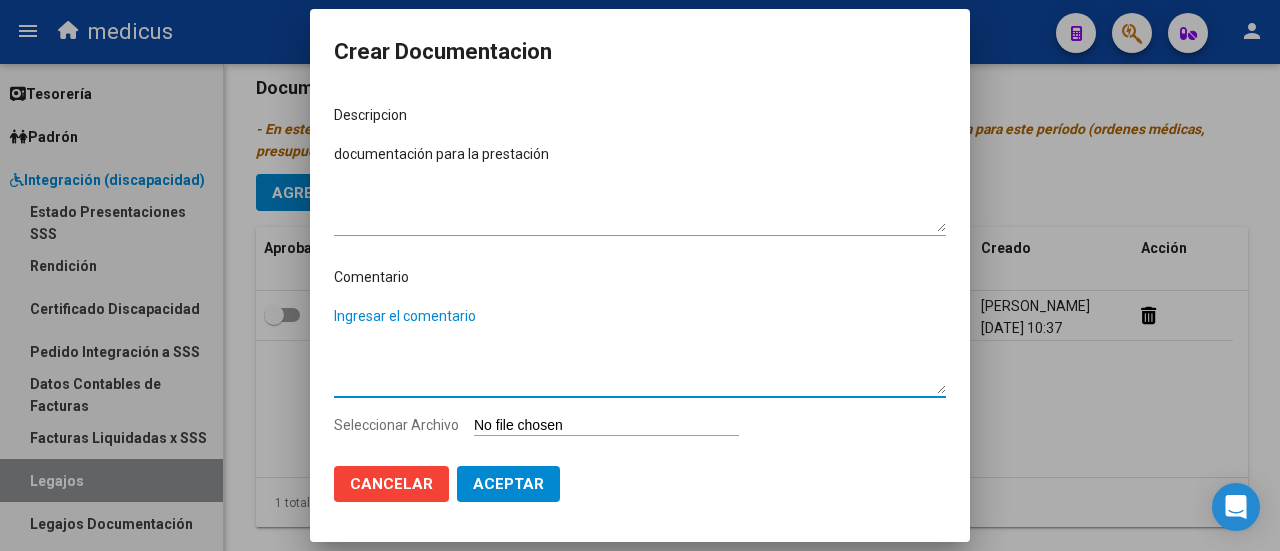 click on "Ingresar el comentario" at bounding box center [640, 350] 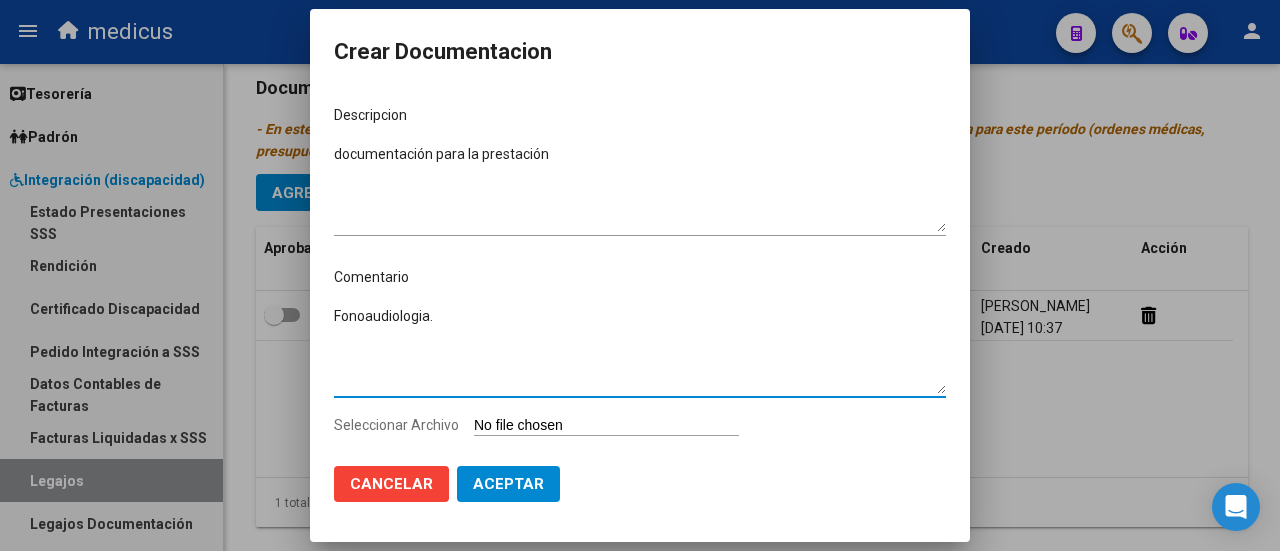 type on "Fonoaudiologia." 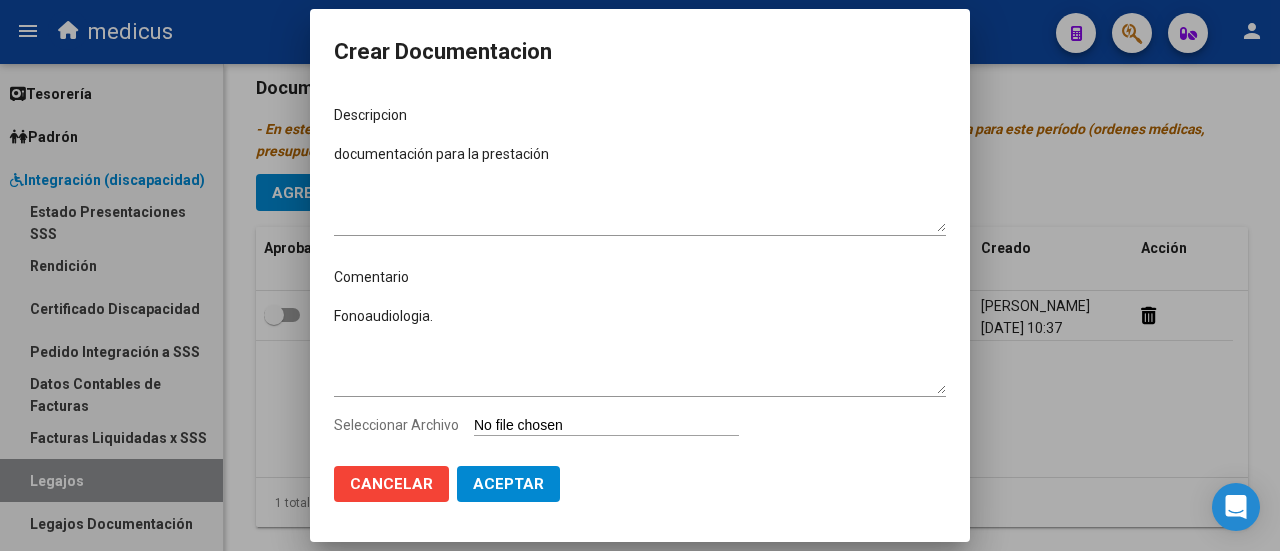 type on "C:\fakepath\Fonoaudiologia.pdf" 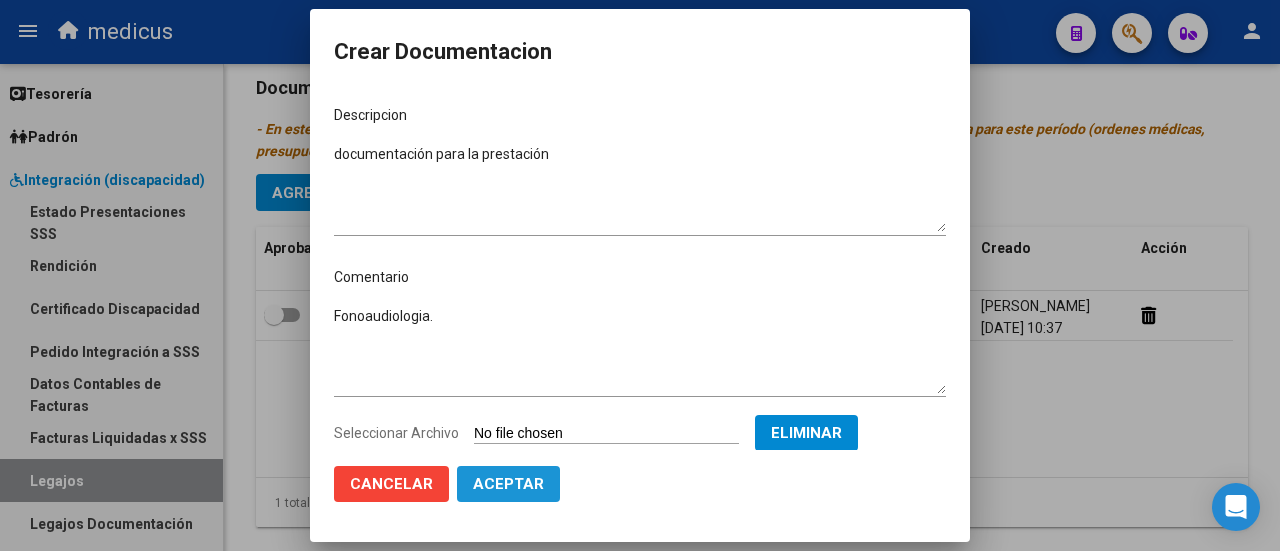 click on "Aceptar" 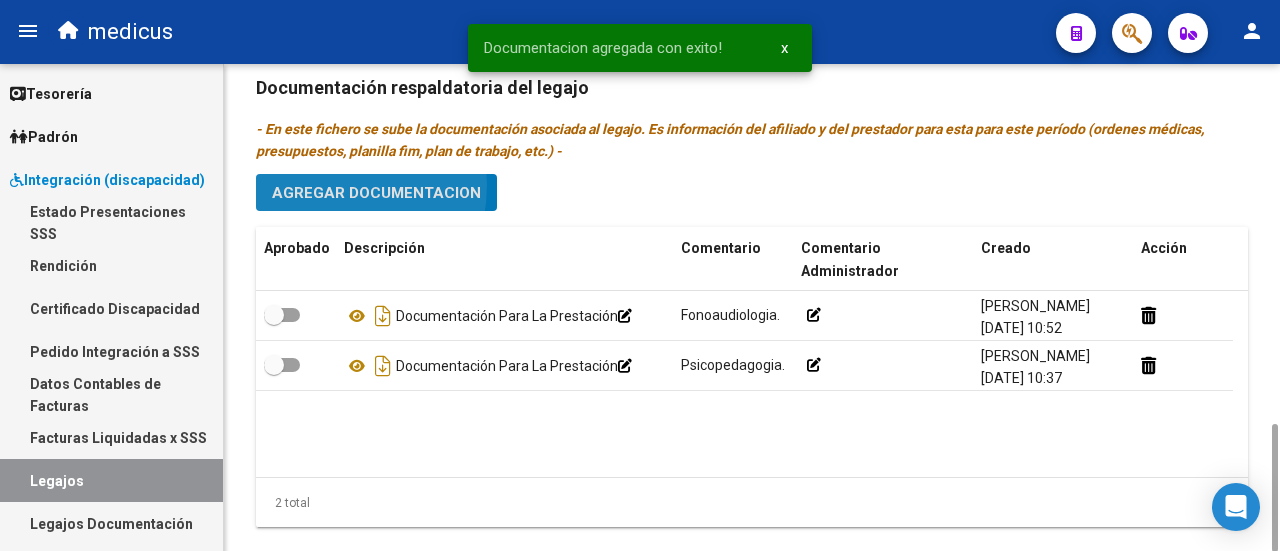 click on "Agregar Documentacion" 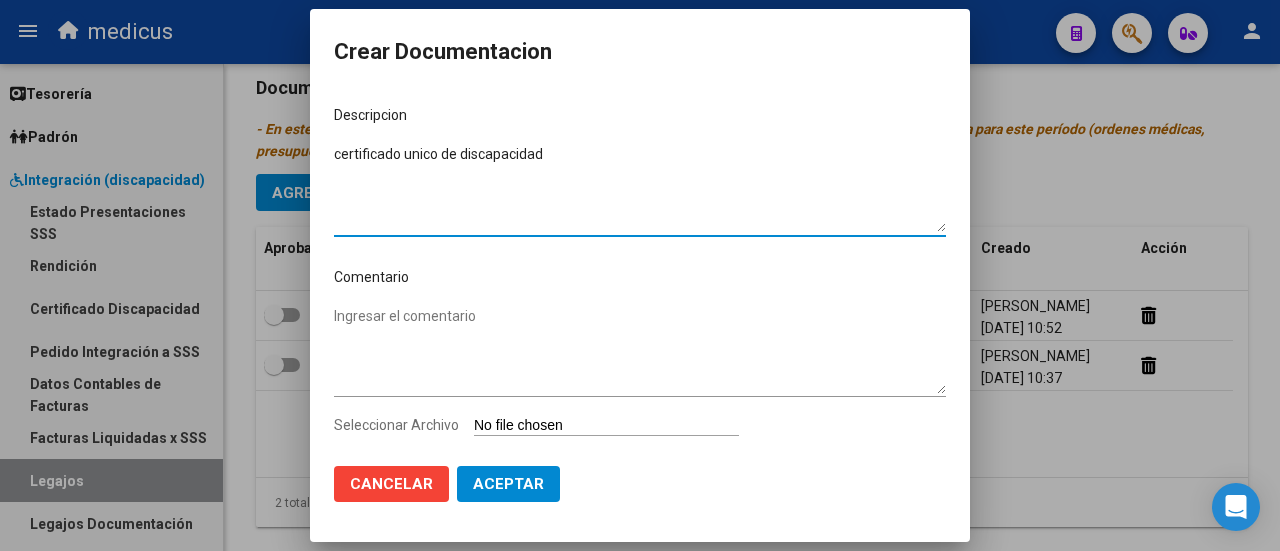 type on "certificado unico de discapacidad" 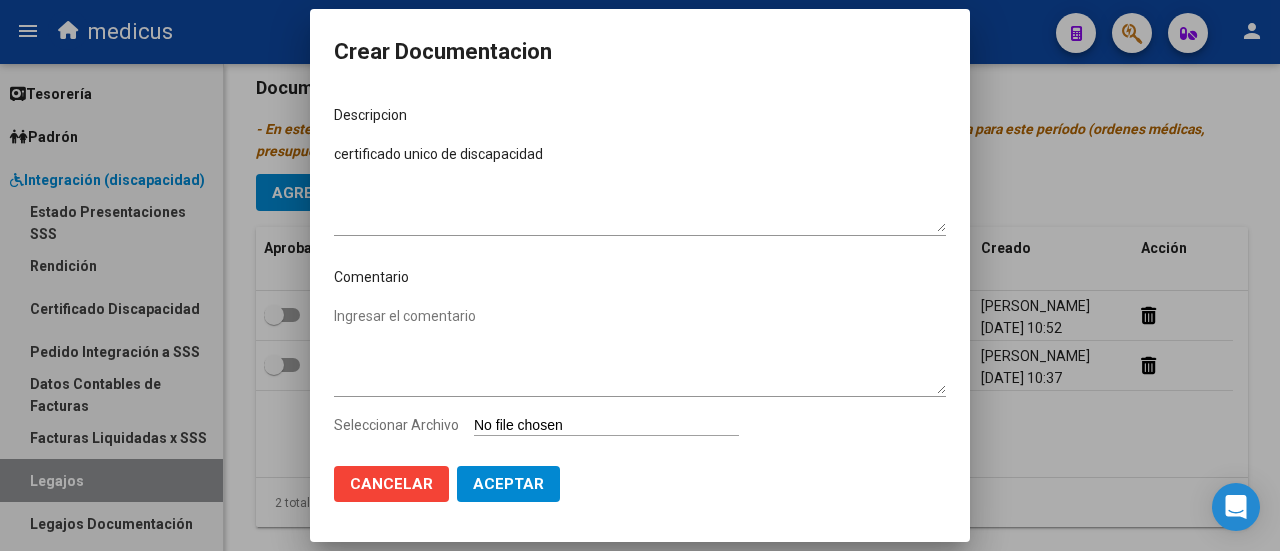 click on "Seleccionar Archivo" at bounding box center [606, 426] 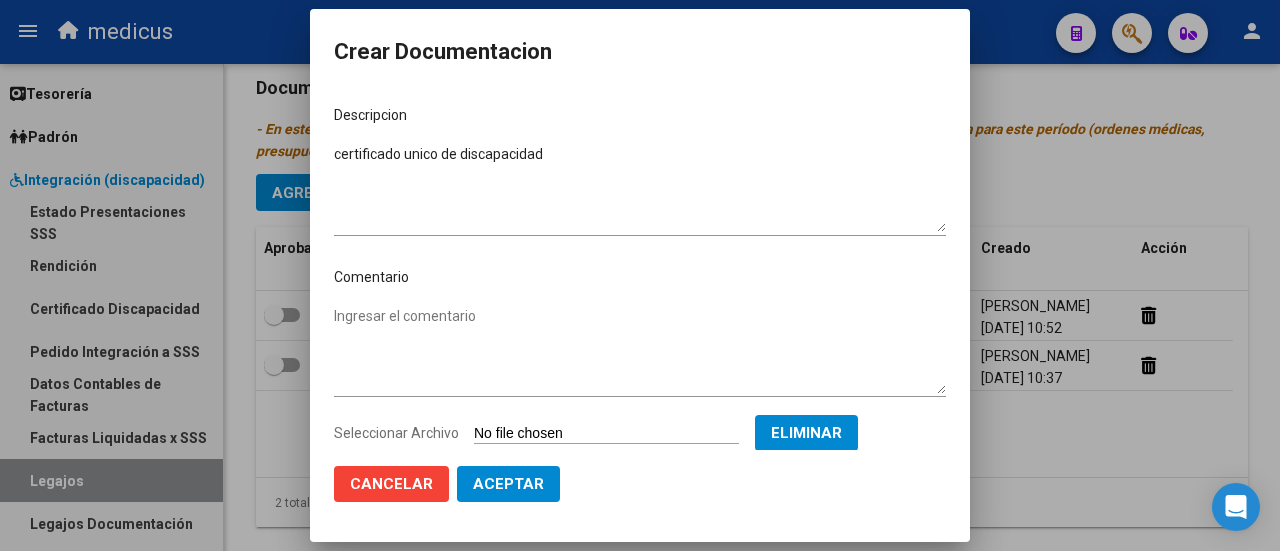 click on "Aceptar" 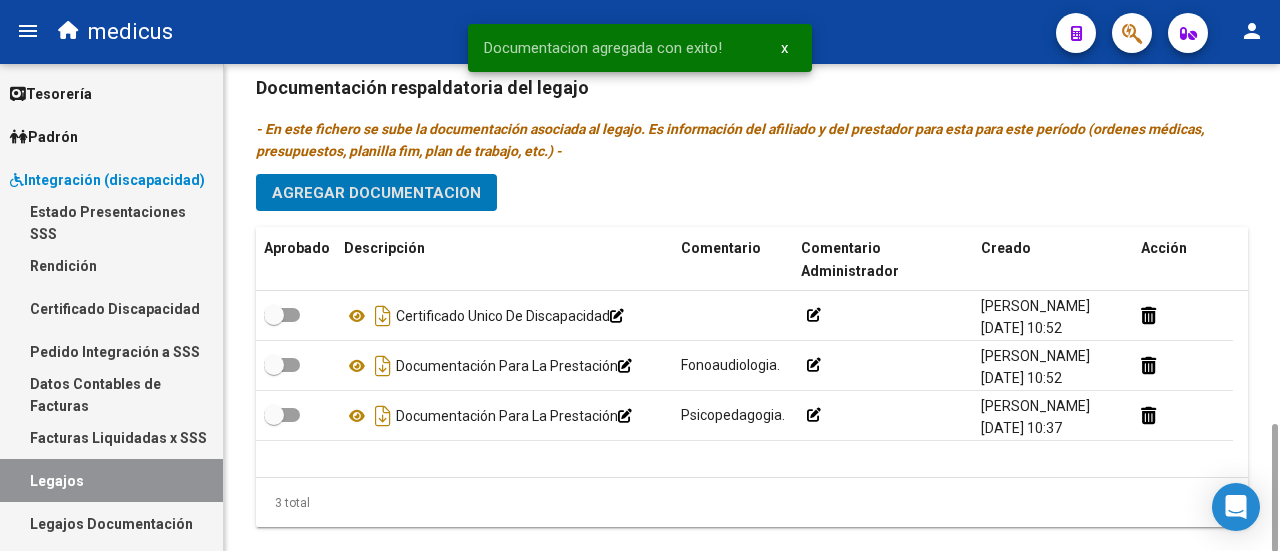 click on "Agregar Documentacion" 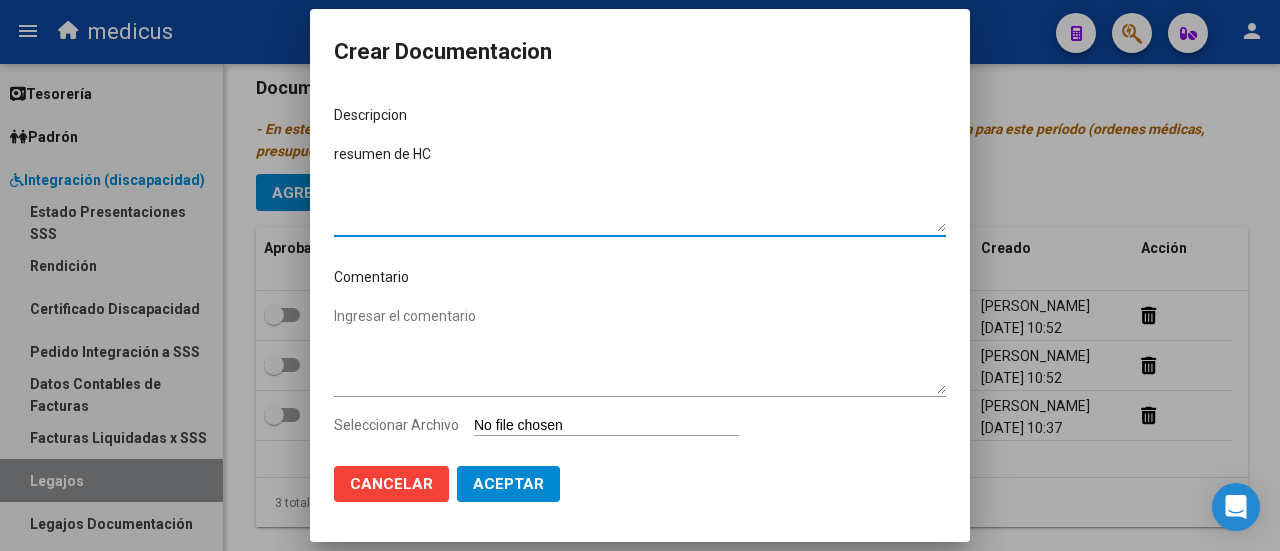 type on "resumen de HC" 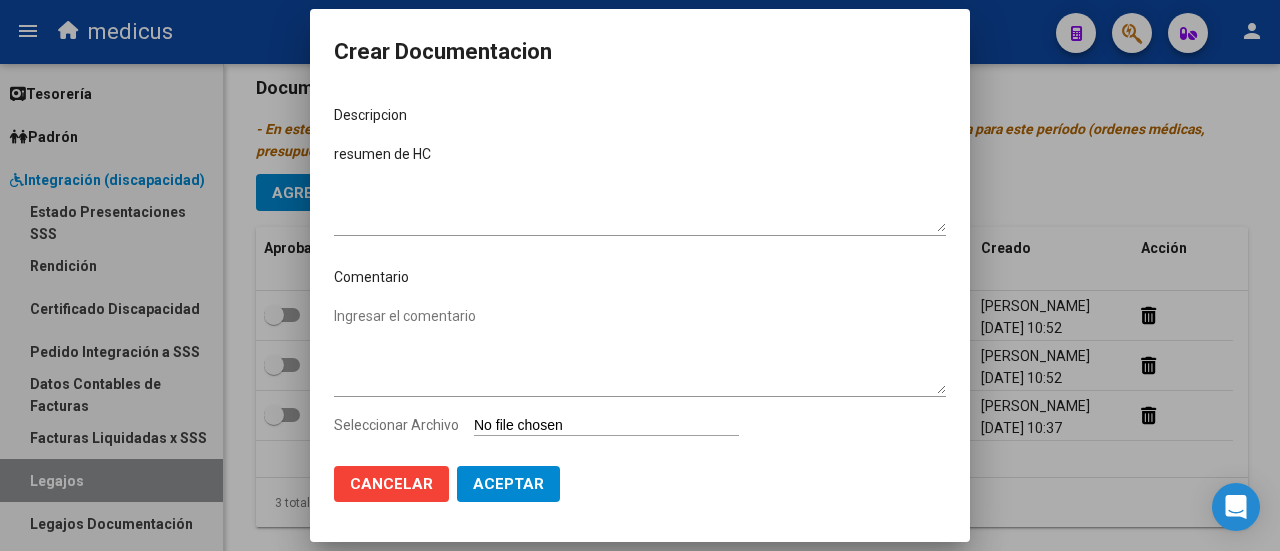 type on "C:\fakepath\RHC (5).pdf" 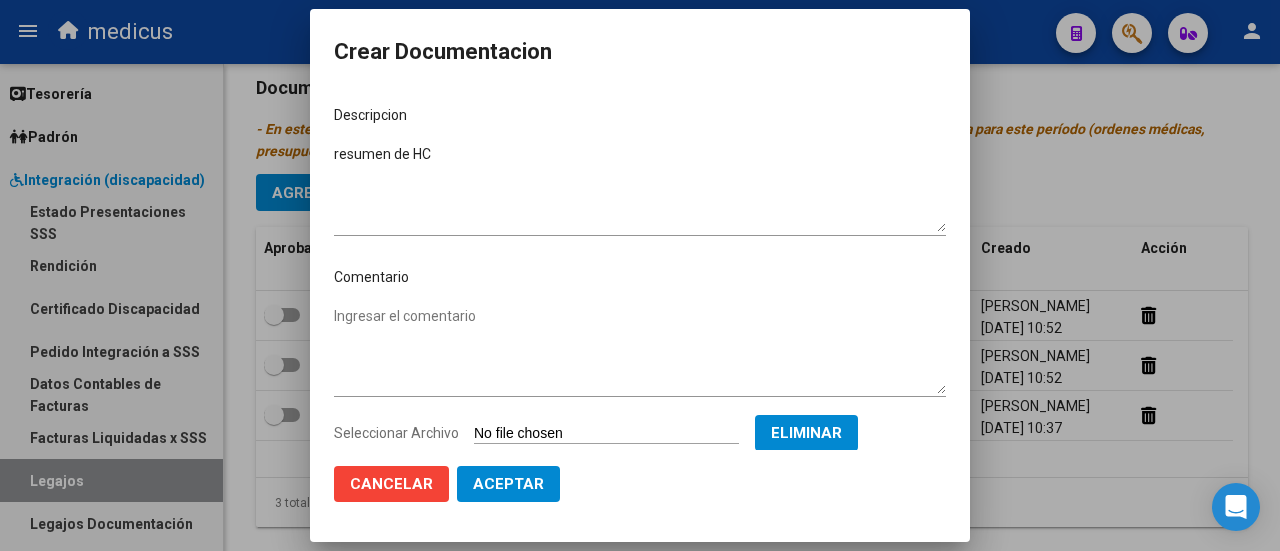 click on "Aceptar" 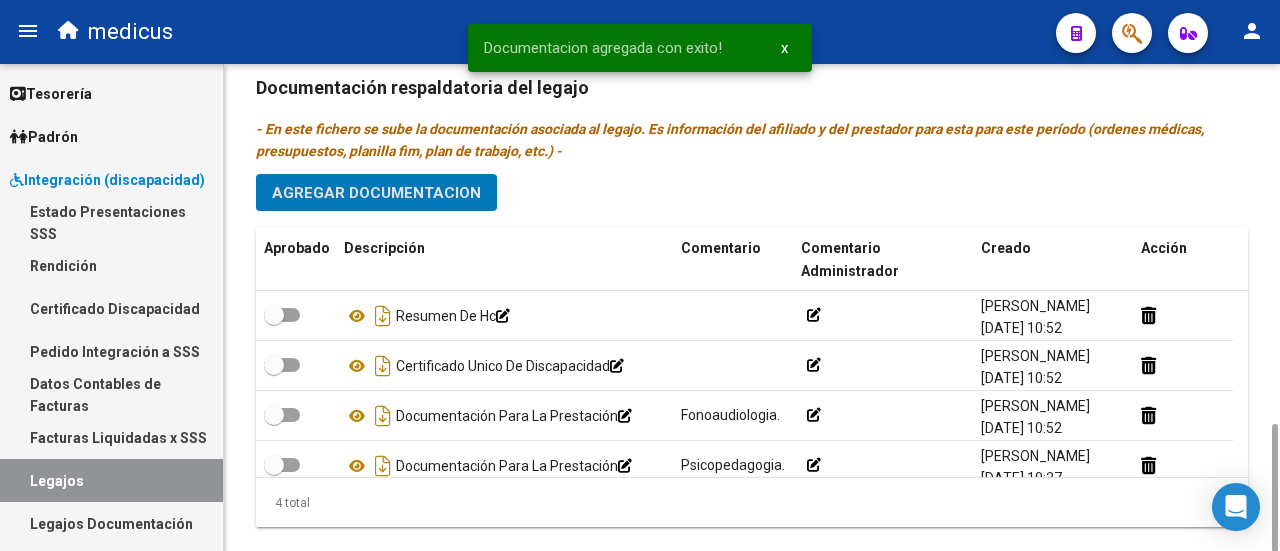 click on "Agregar Documentacion" 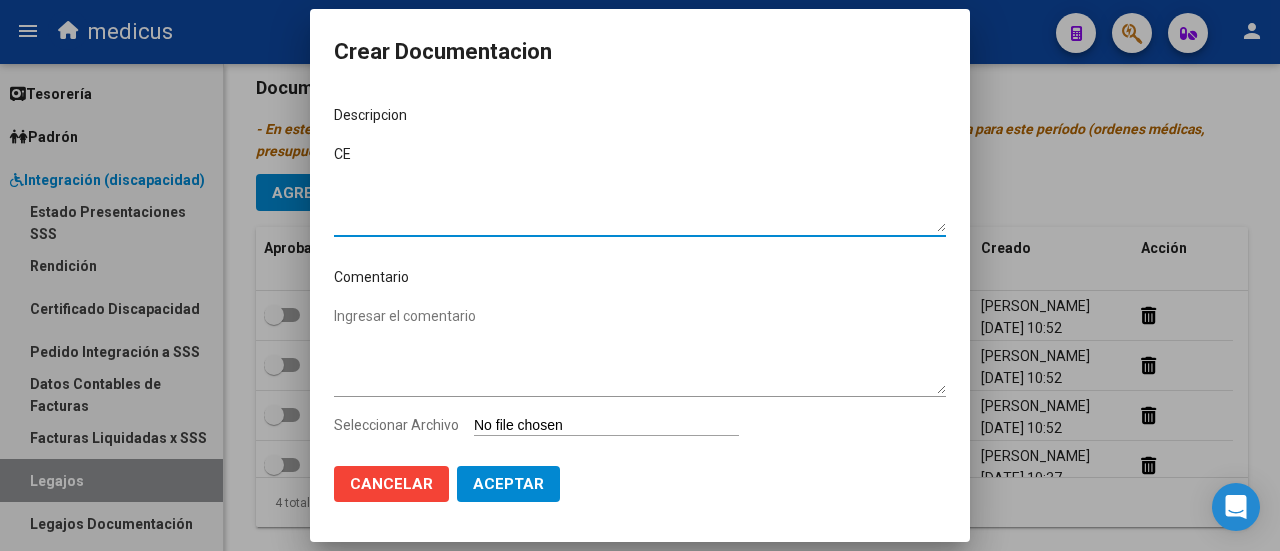 type on "C" 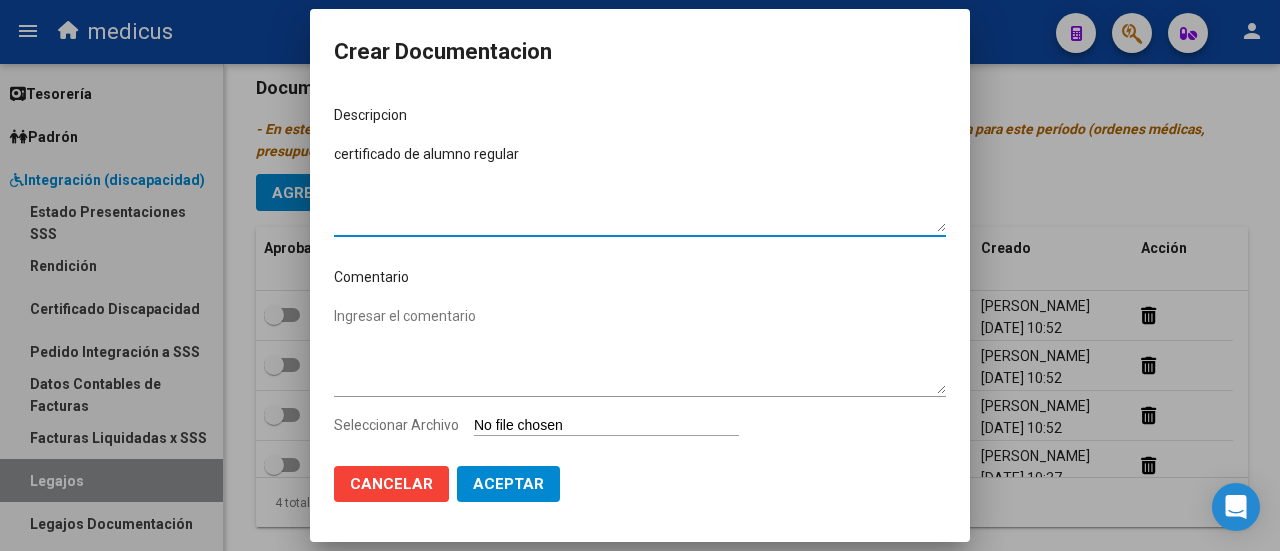 type on "certificado de alumno regular" 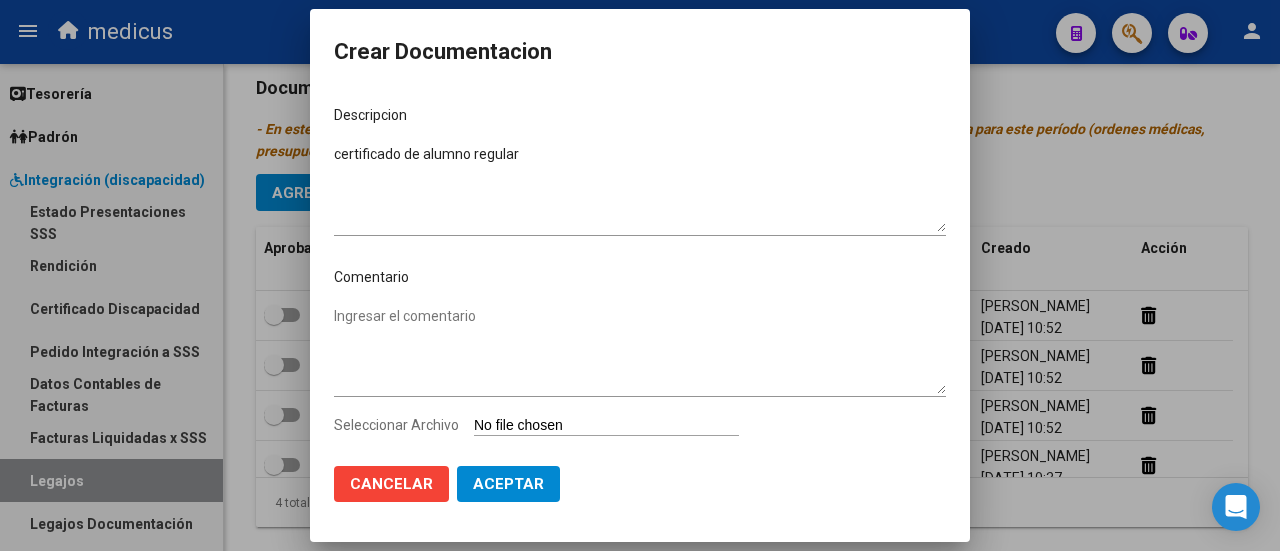 click on "Seleccionar Archivo" at bounding box center [606, 426] 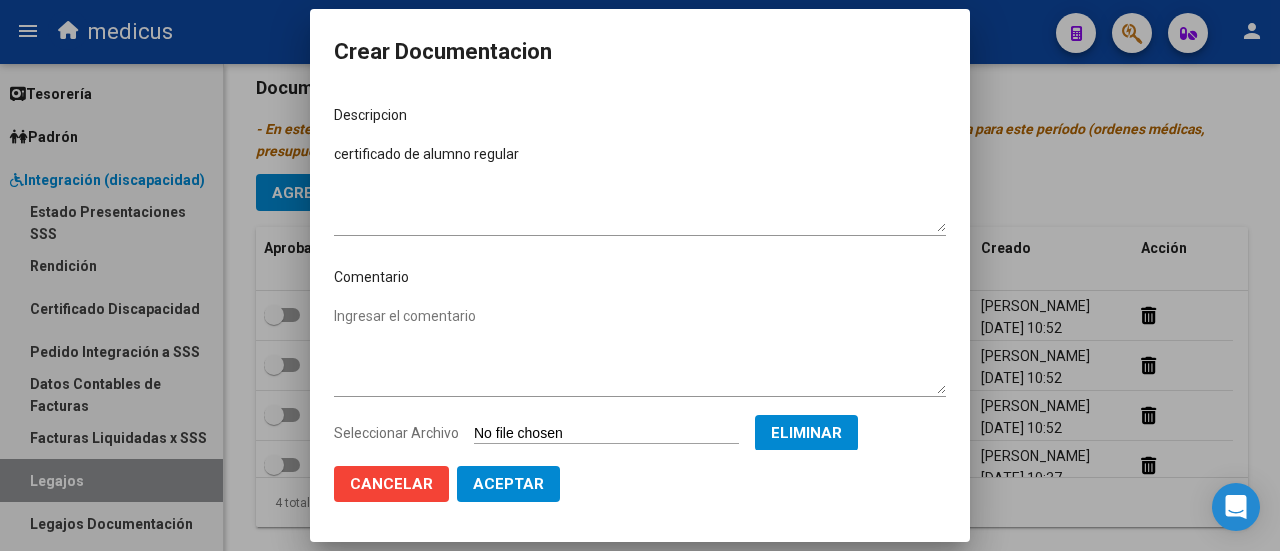 click on "Aceptar" 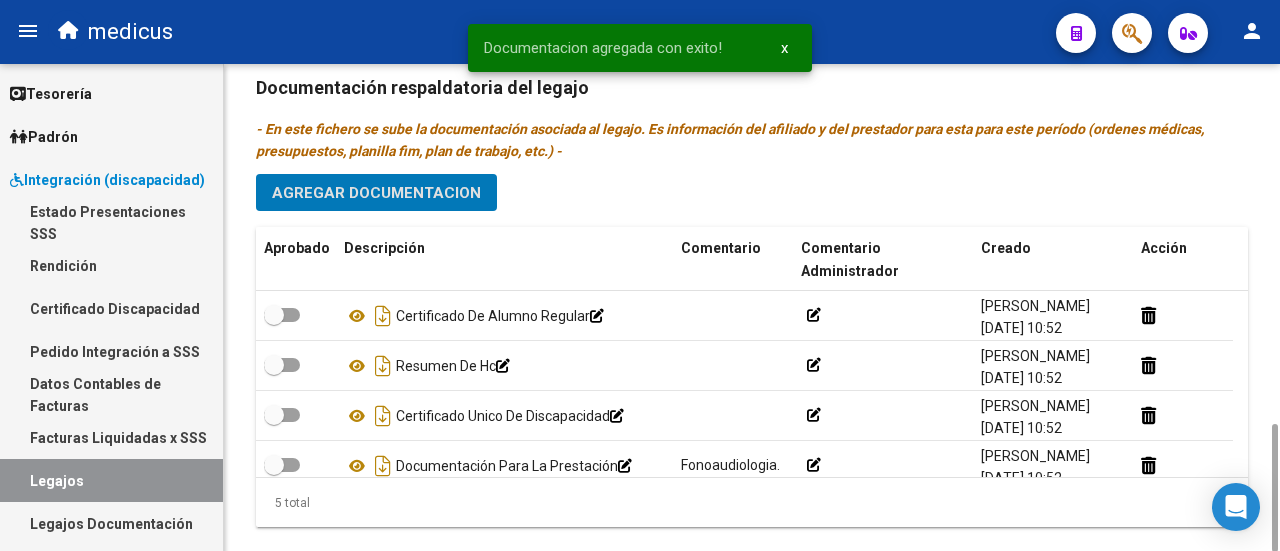 scroll, scrollTop: 85, scrollLeft: 0, axis: vertical 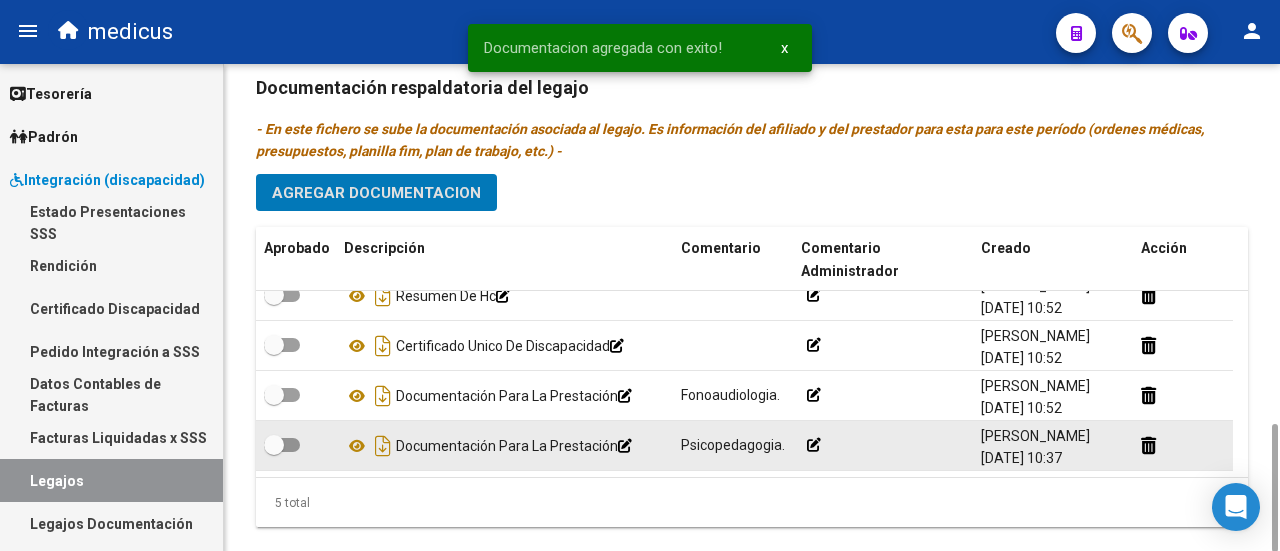 click at bounding box center (282, 445) 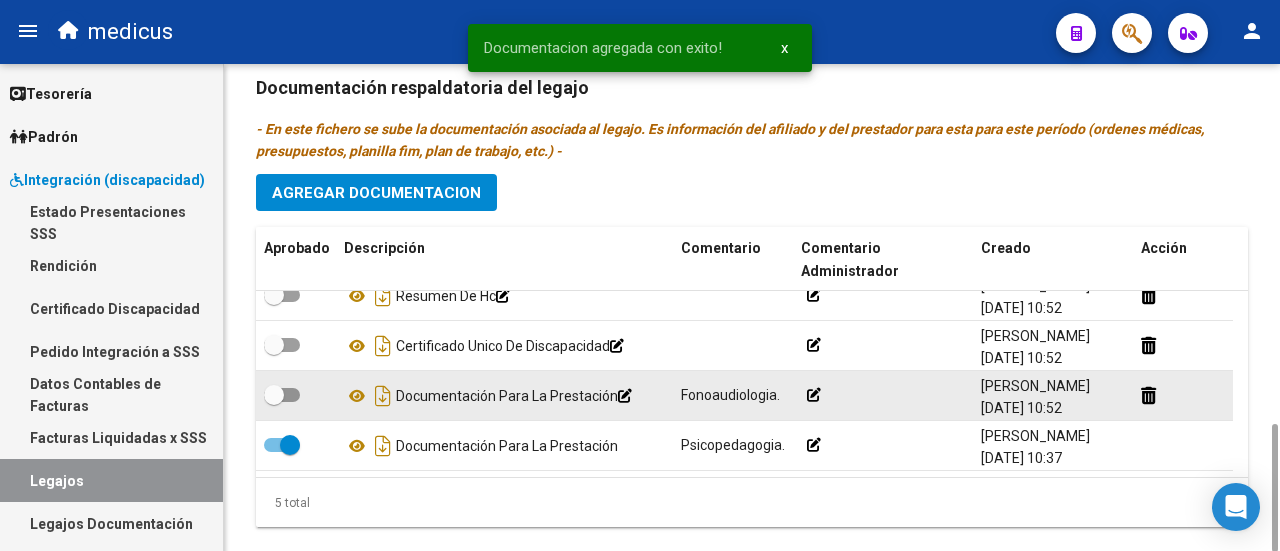 click at bounding box center (282, 395) 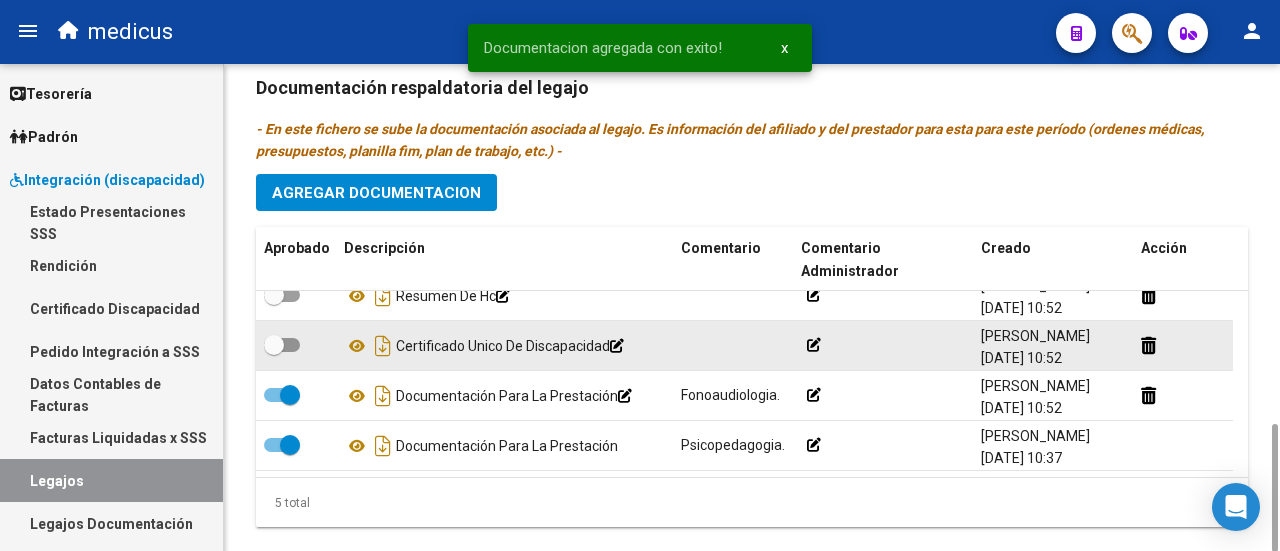 click at bounding box center (282, 345) 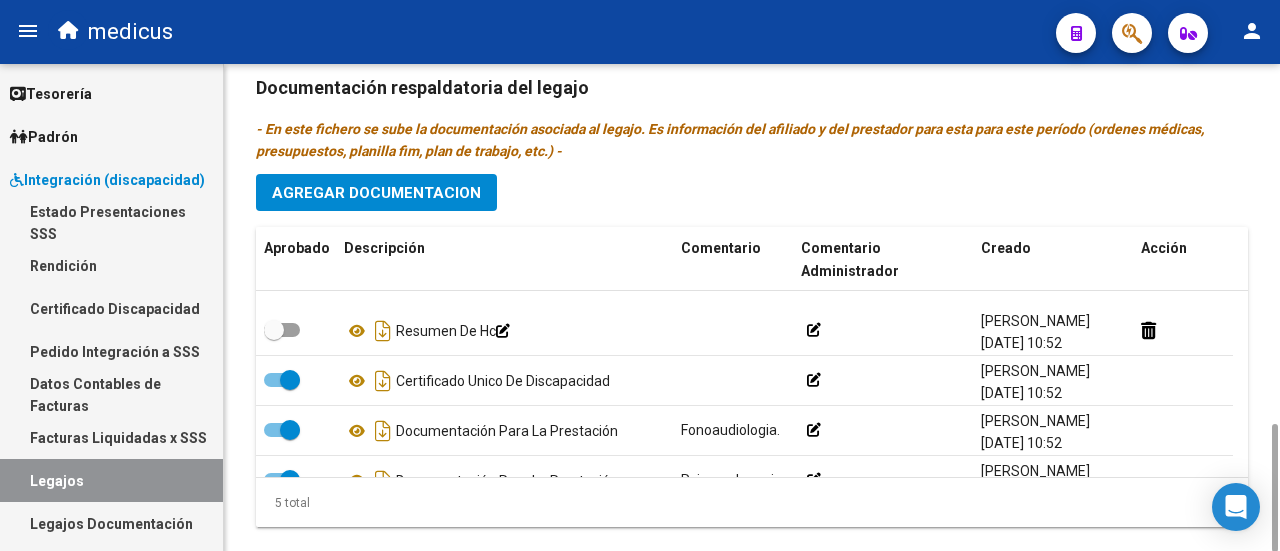 scroll, scrollTop: 6, scrollLeft: 0, axis: vertical 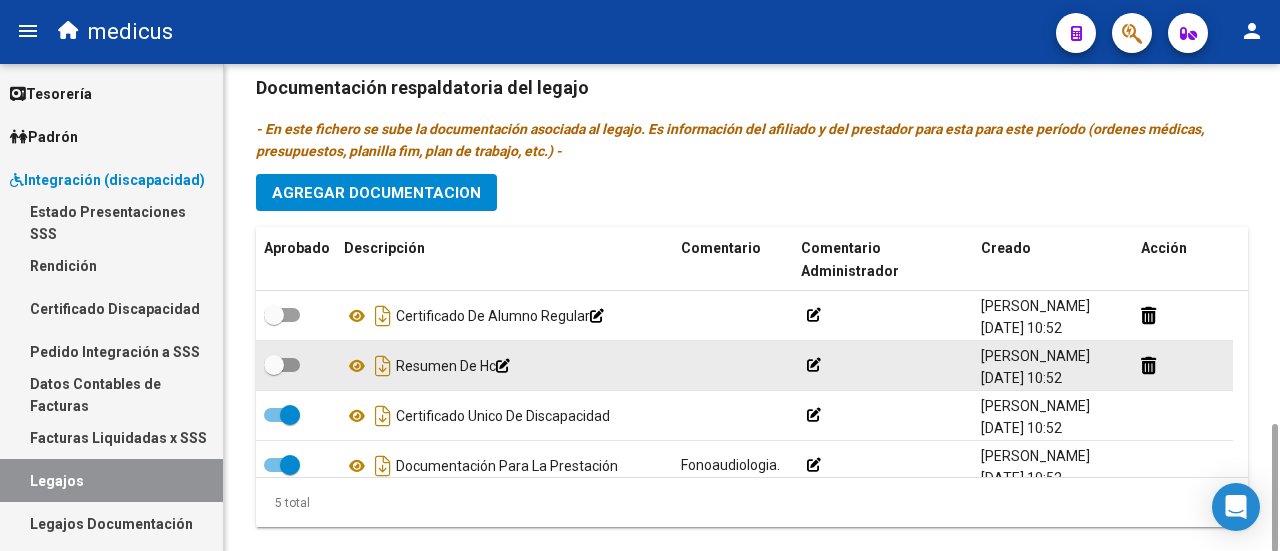 click at bounding box center [282, 365] 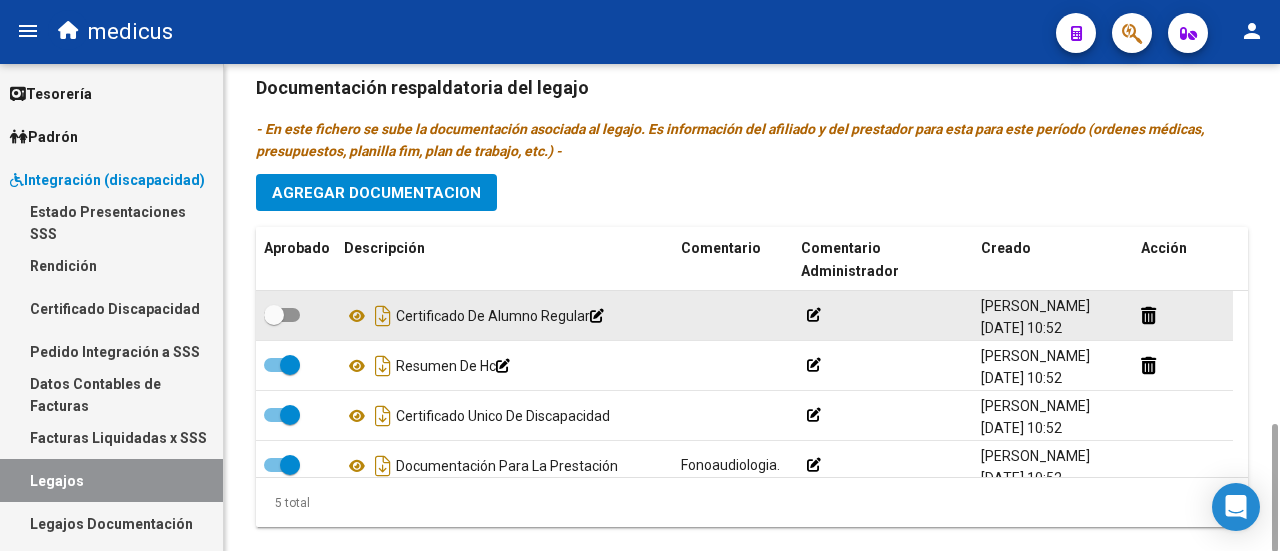 click at bounding box center (282, 315) 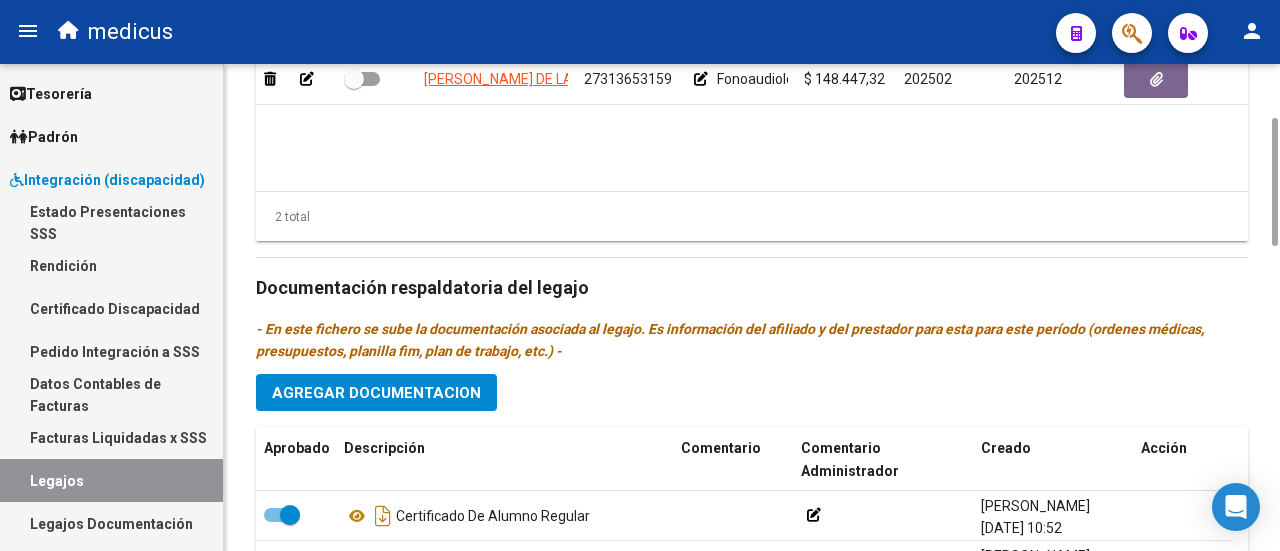 scroll, scrollTop: 964, scrollLeft: 0, axis: vertical 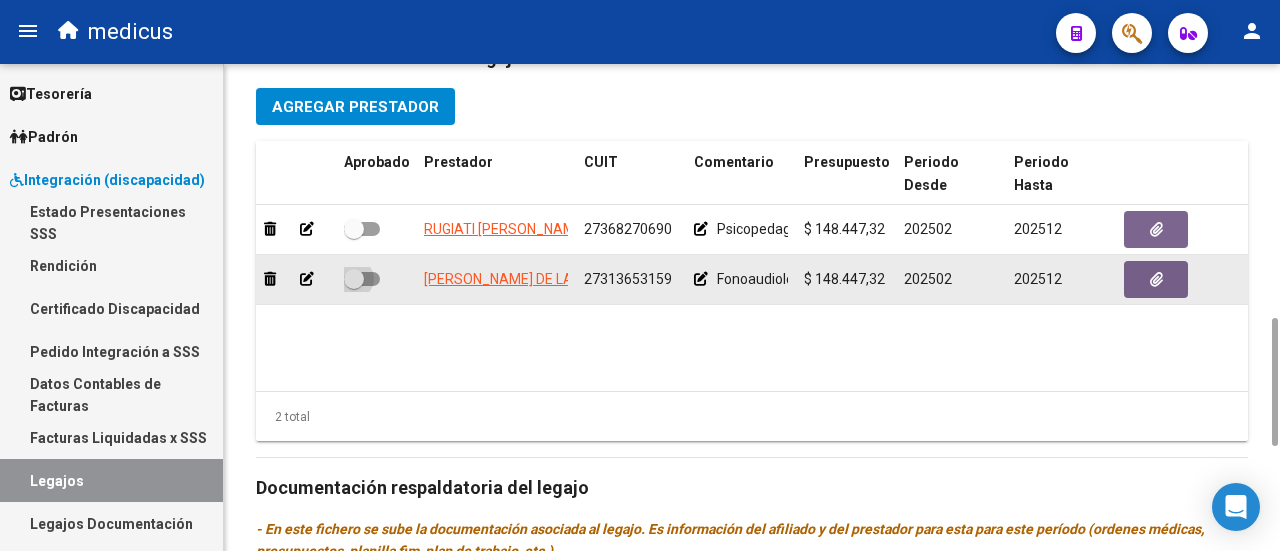 click at bounding box center [362, 279] 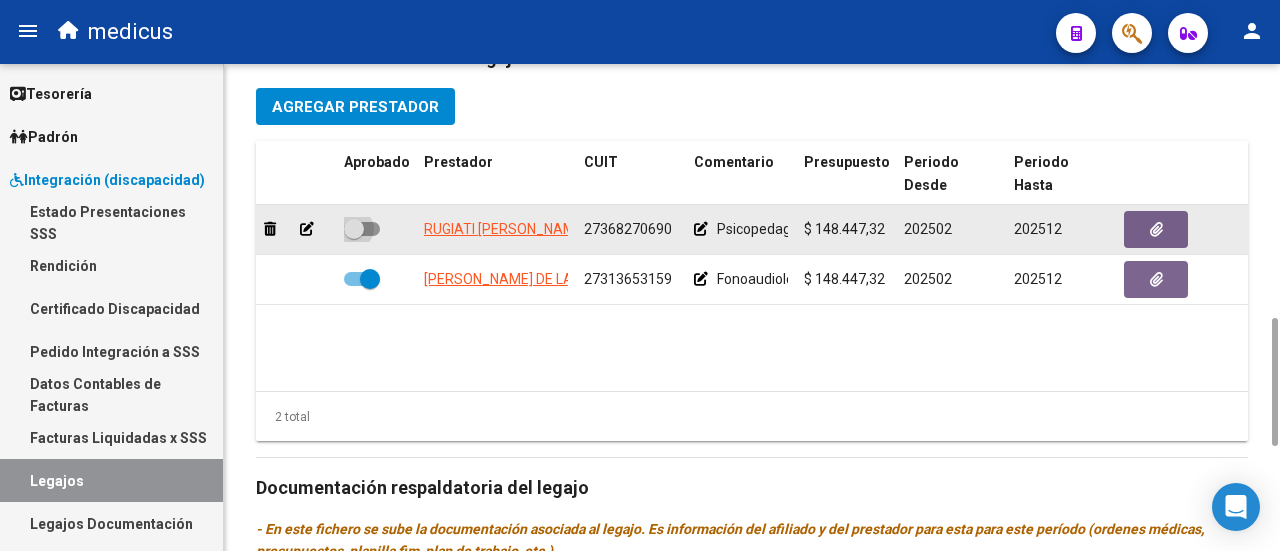 click at bounding box center (362, 229) 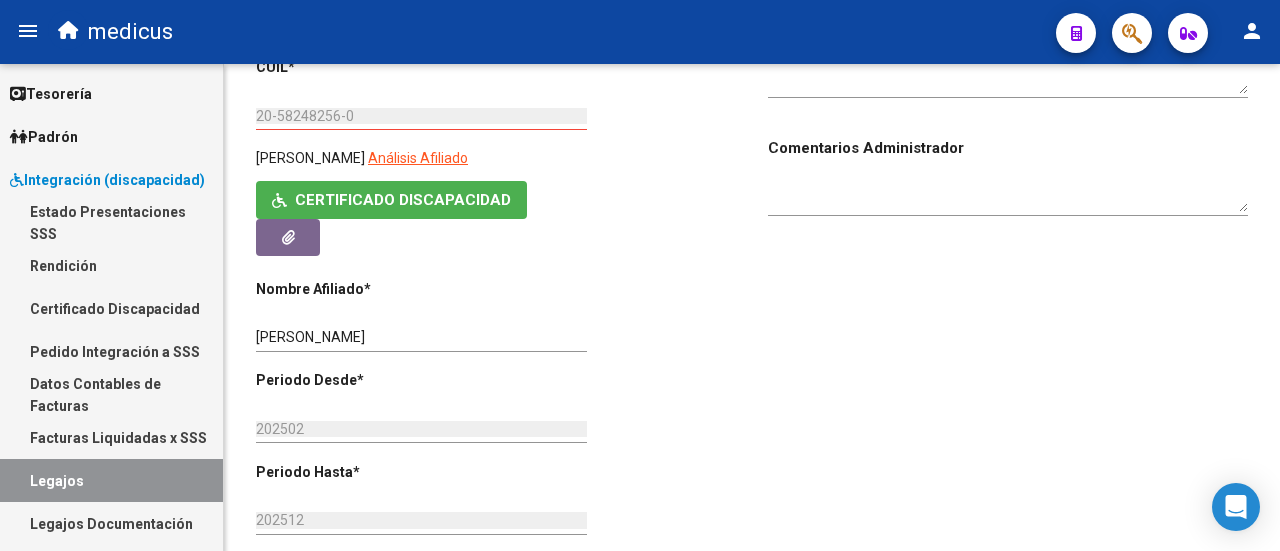 scroll, scrollTop: 164, scrollLeft: 0, axis: vertical 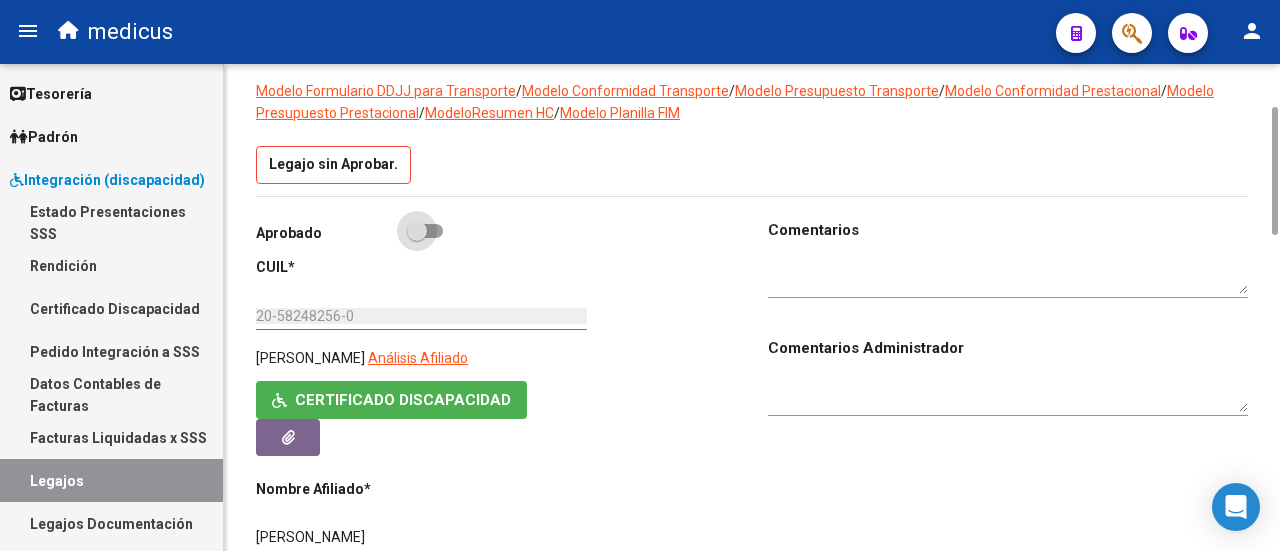 click at bounding box center (425, 231) 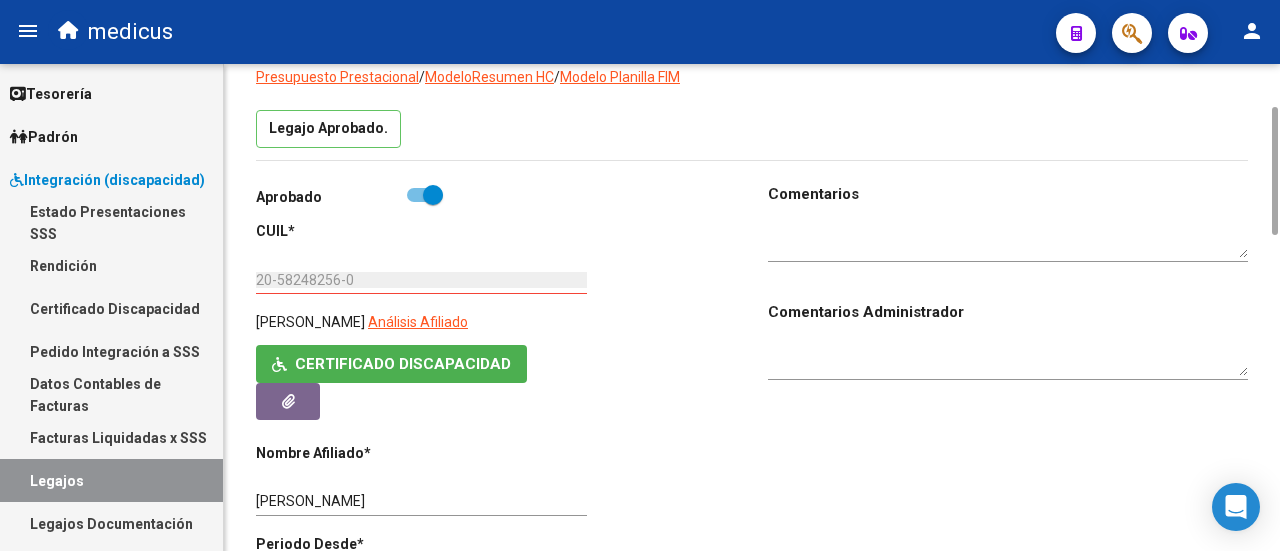 scroll, scrollTop: 0, scrollLeft: 0, axis: both 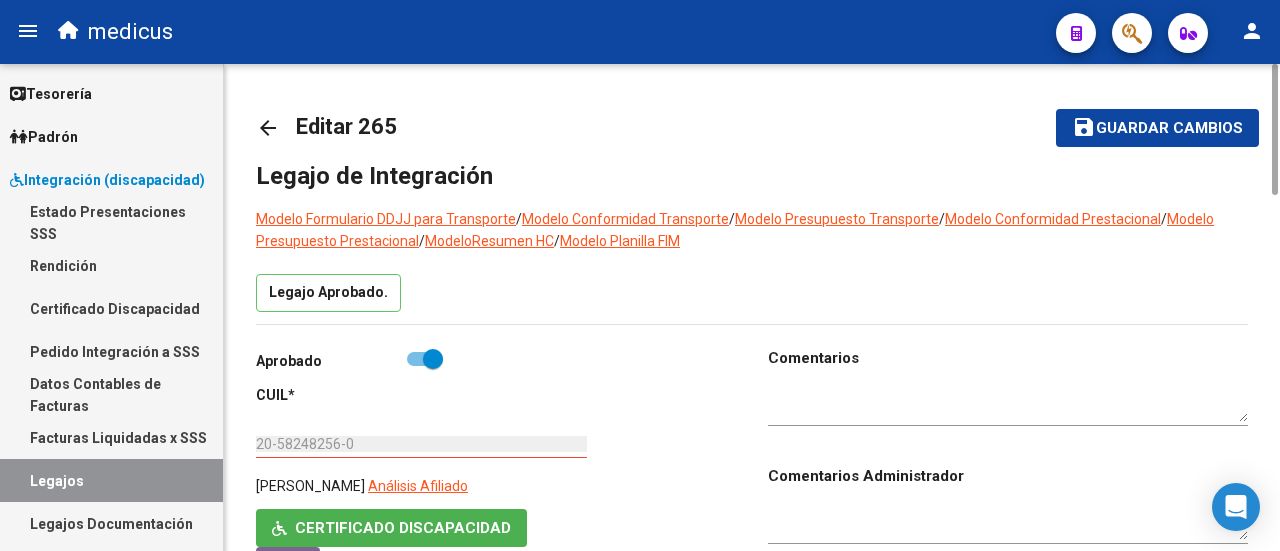 click on "Guardar cambios" 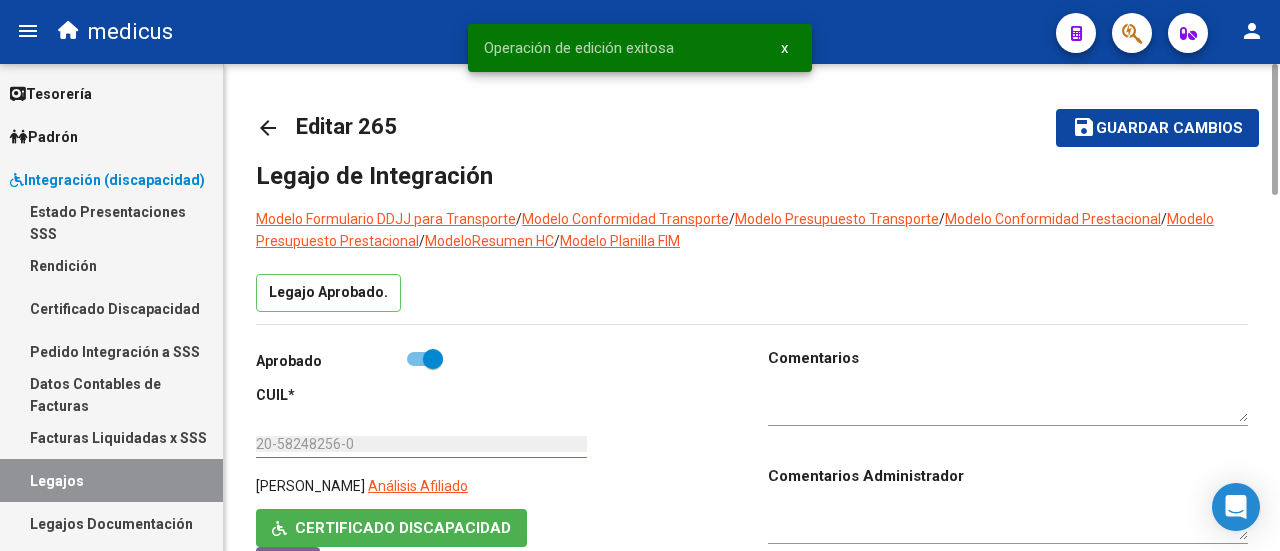 click on "save Guardar cambios" 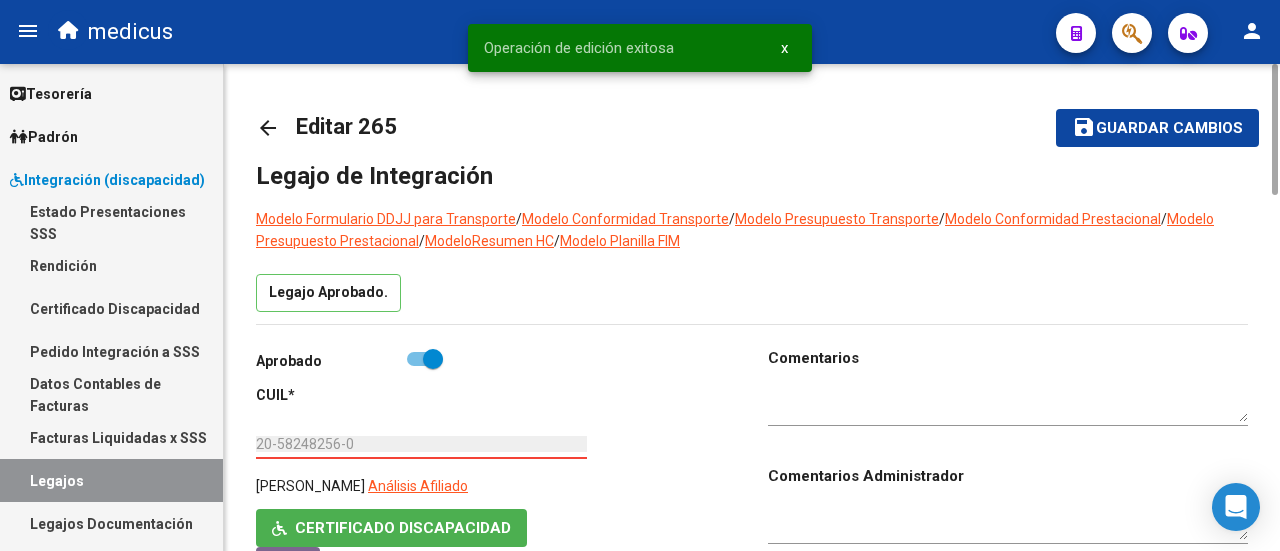 drag, startPoint x: 259, startPoint y: 440, endPoint x: 370, endPoint y: 441, distance: 111.0045 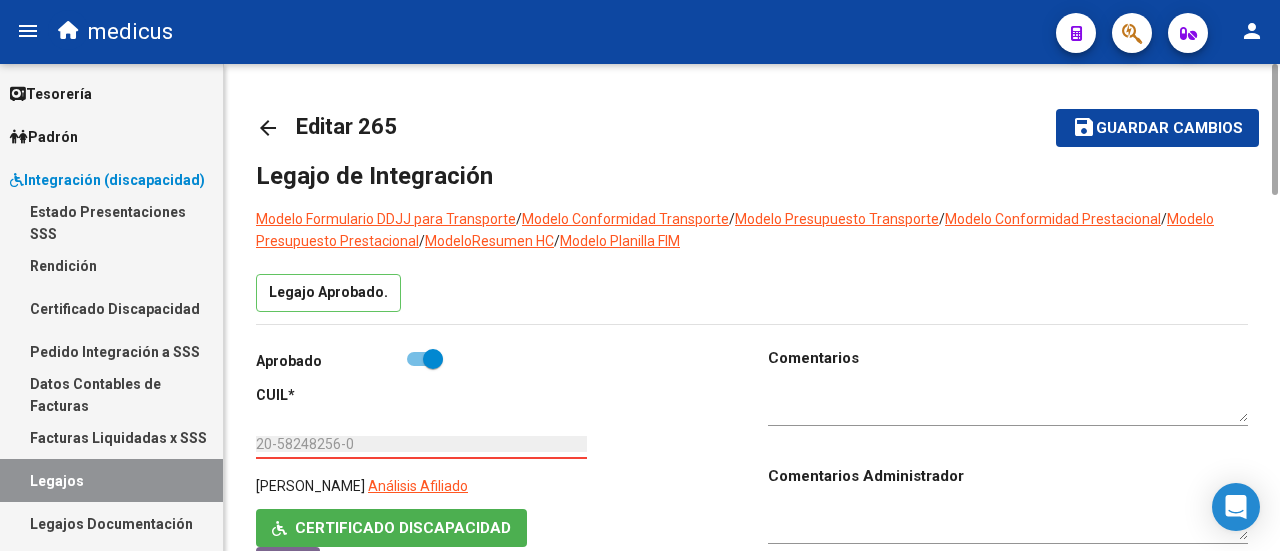 click on "Guardar cambios" 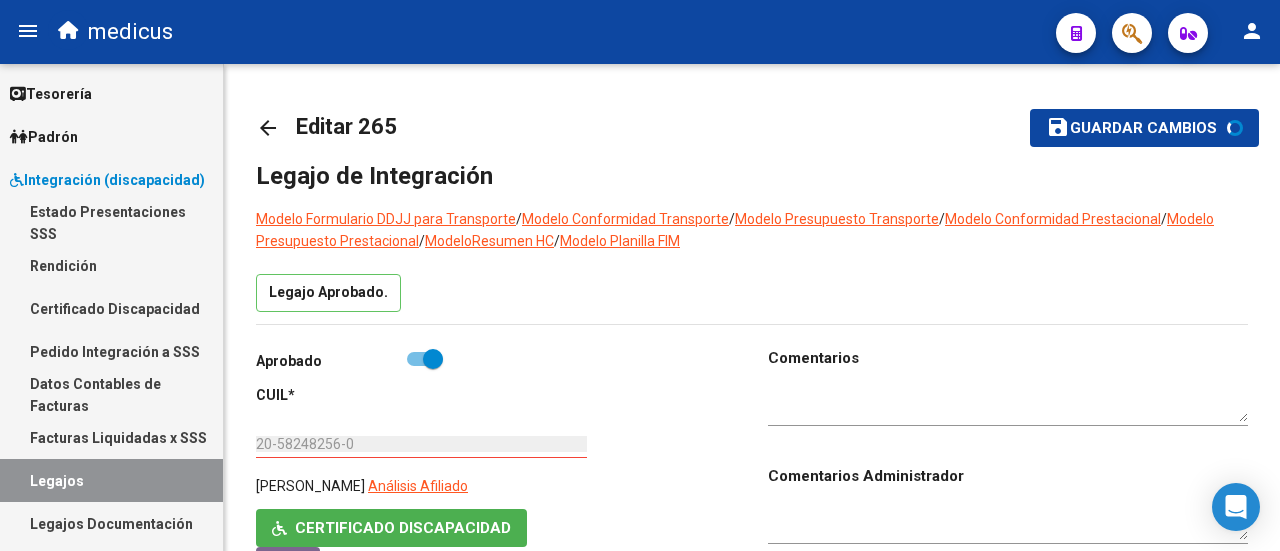 click on "Legajos" at bounding box center (111, 480) 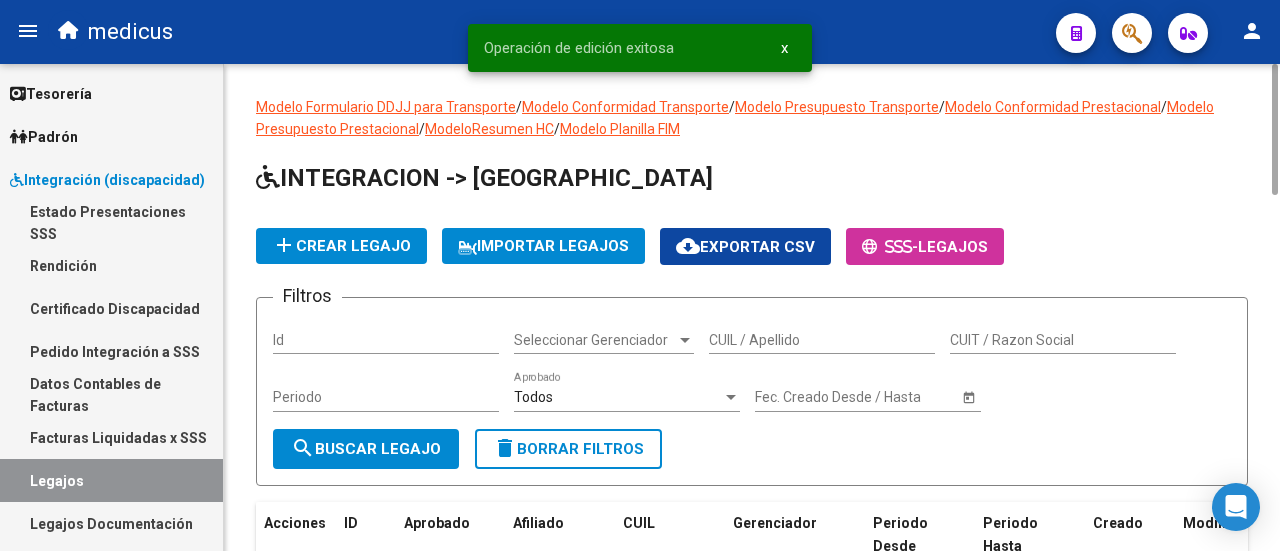 click on "CUIL / Apellido" 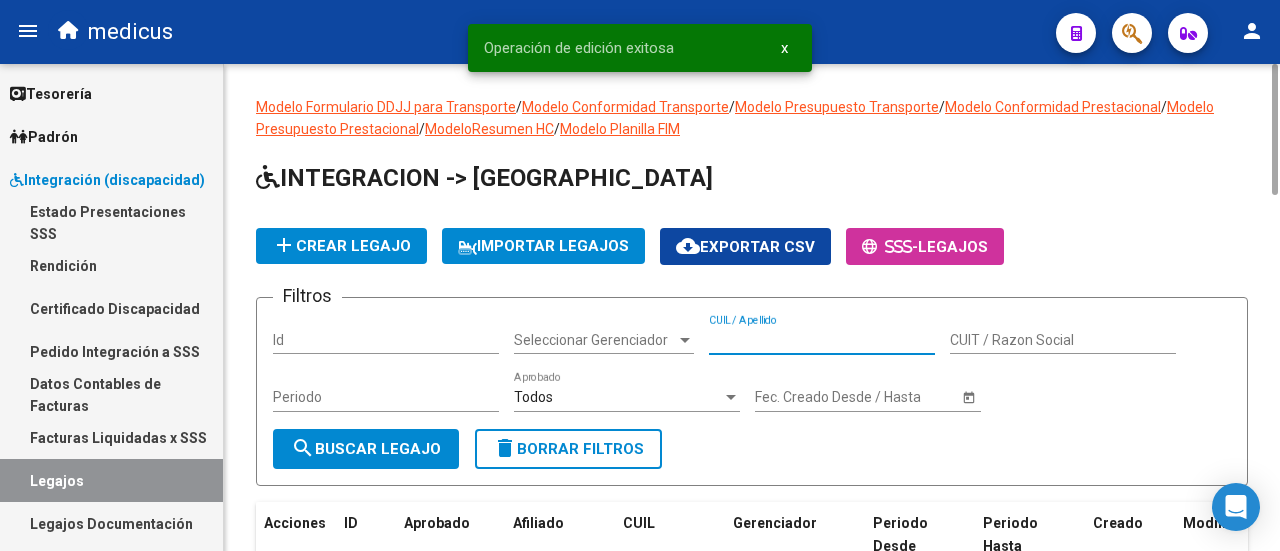 paste on "20582482560" 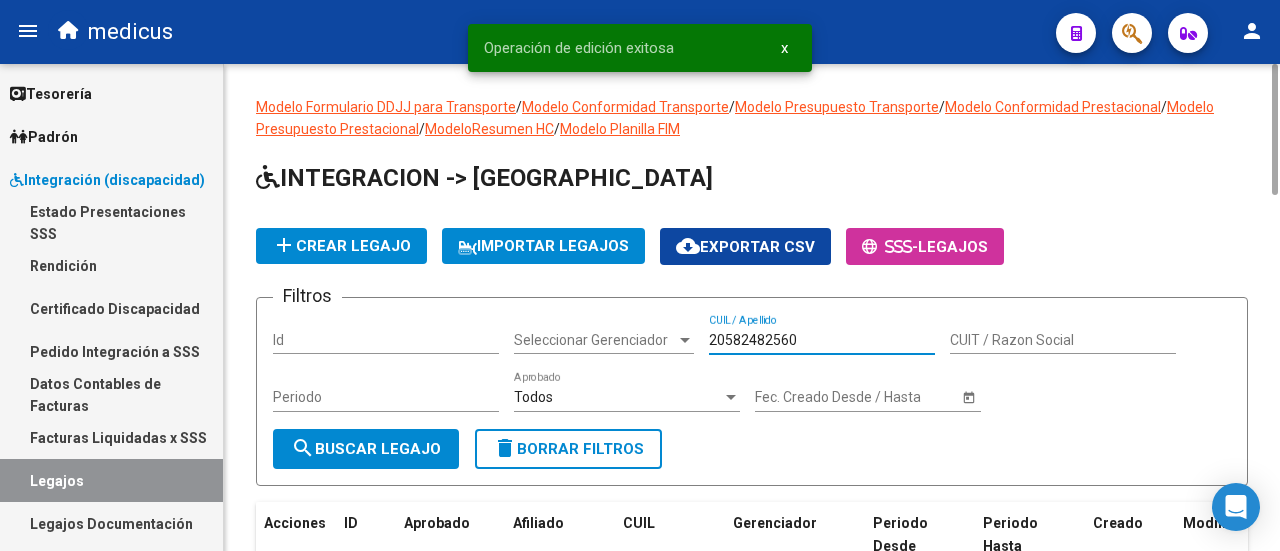 type on "20582482560" 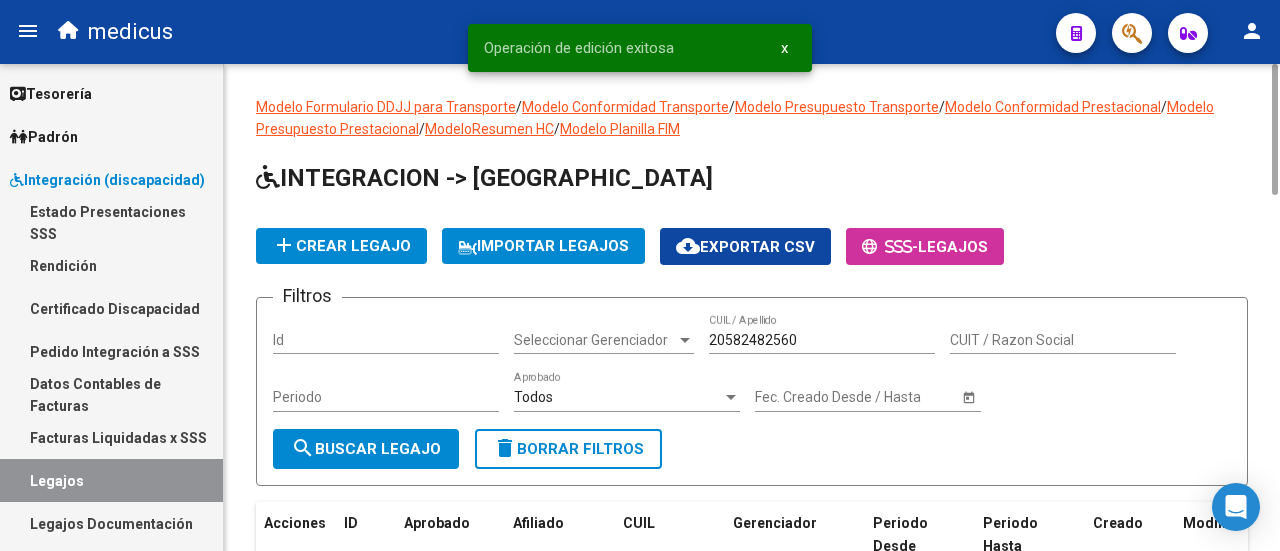 scroll, scrollTop: 200, scrollLeft: 0, axis: vertical 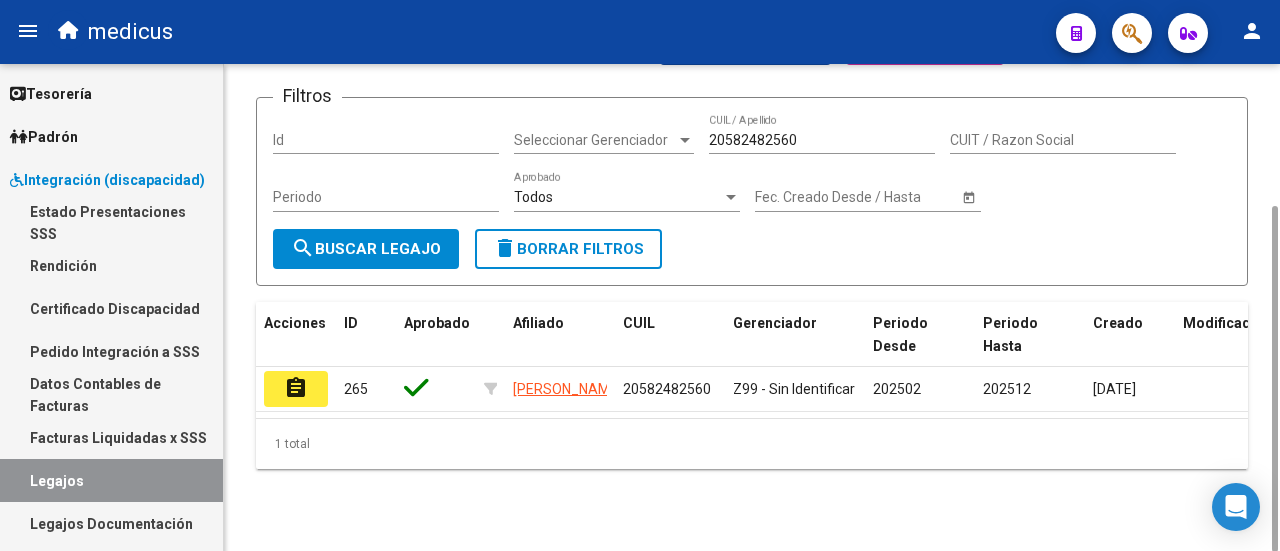 click on "delete  Borrar Filtros" 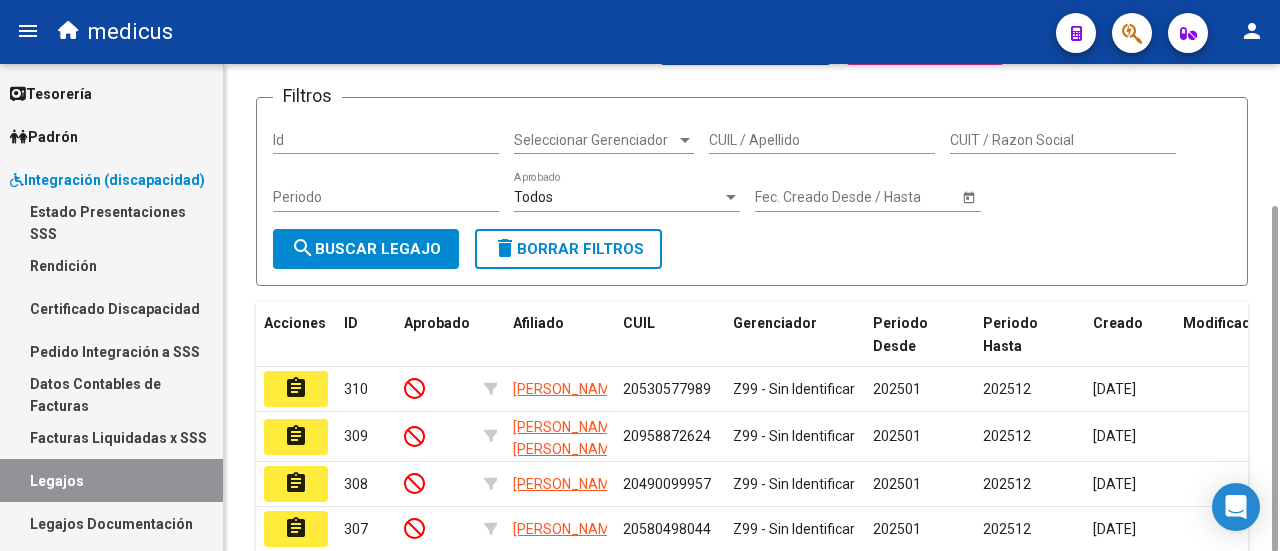 click on "CUIL / Apellido" at bounding box center (822, 140) 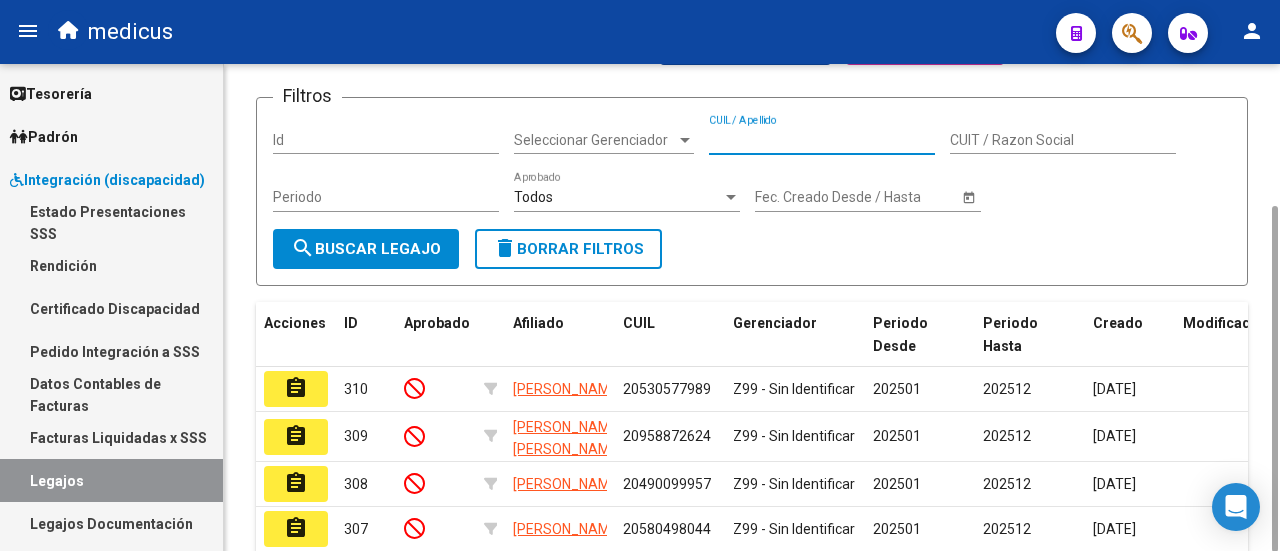 paste on "20583752316" 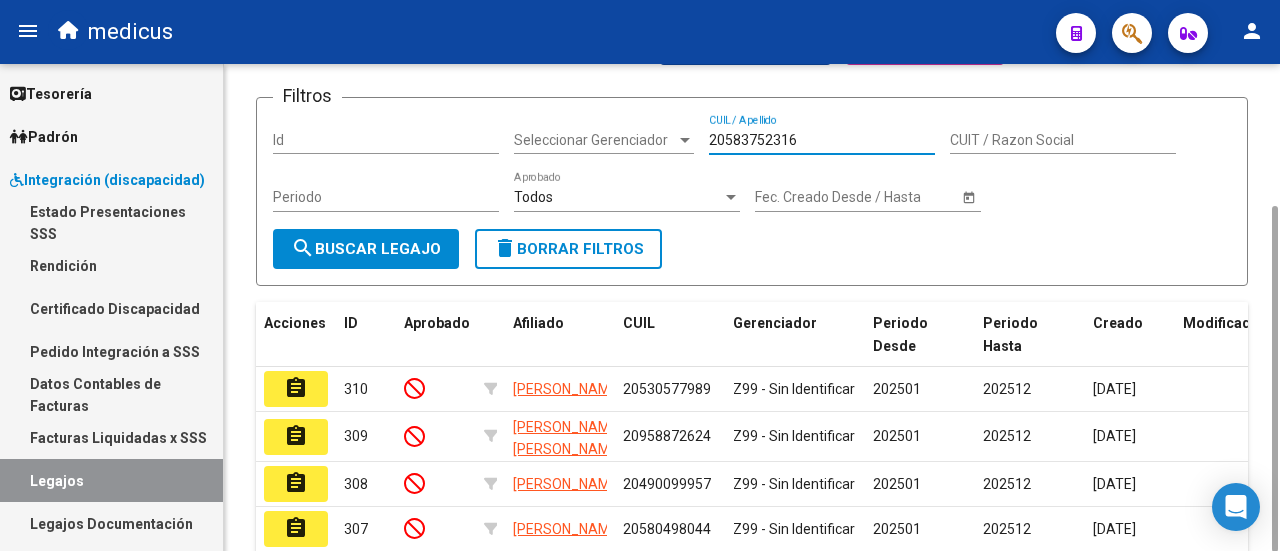 type on "20583752316" 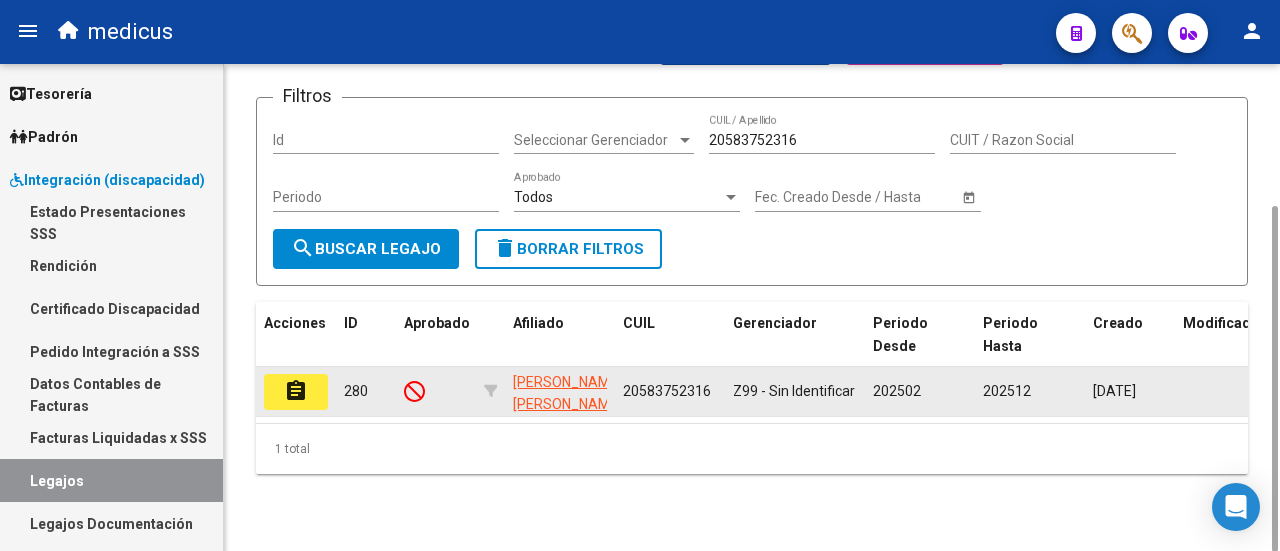 click on "assignment" 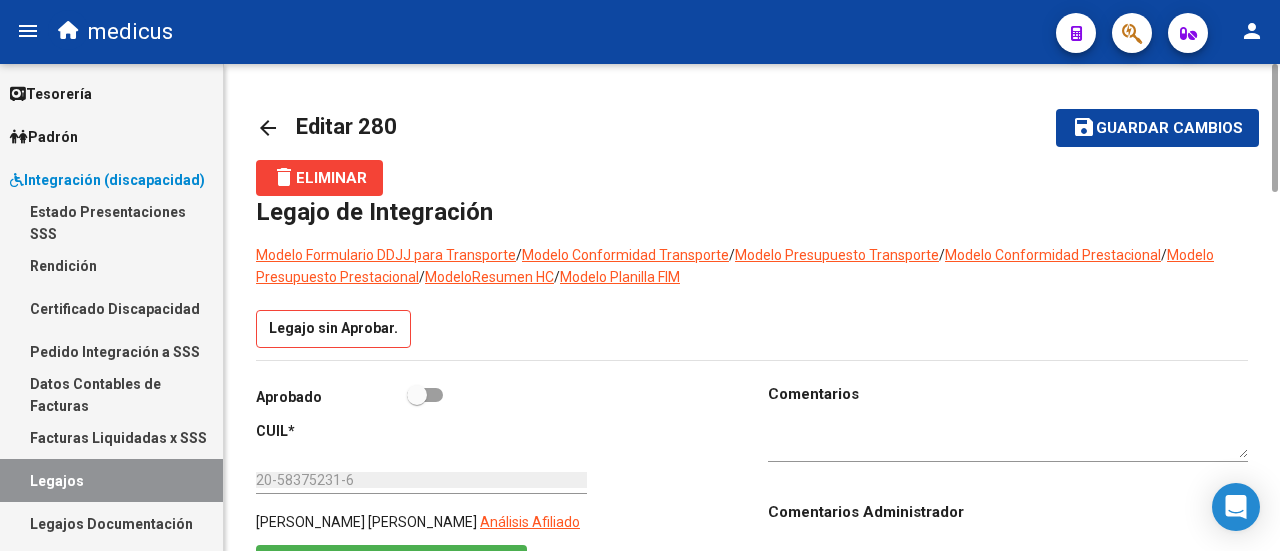 scroll, scrollTop: 200, scrollLeft: 0, axis: vertical 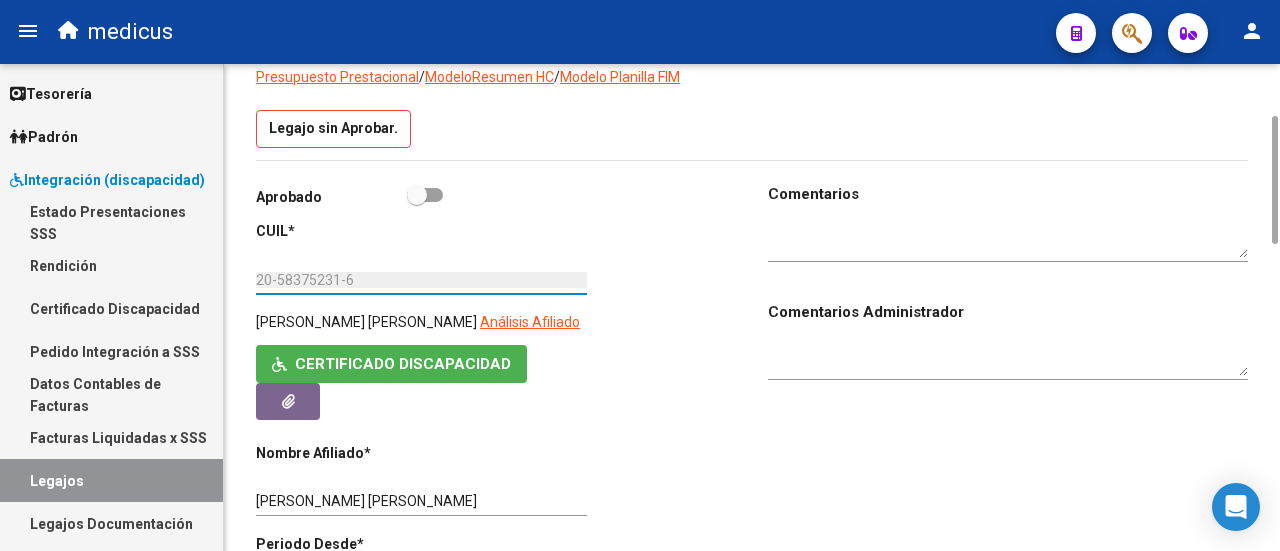 drag, startPoint x: 277, startPoint y: 279, endPoint x: 336, endPoint y: 278, distance: 59.008472 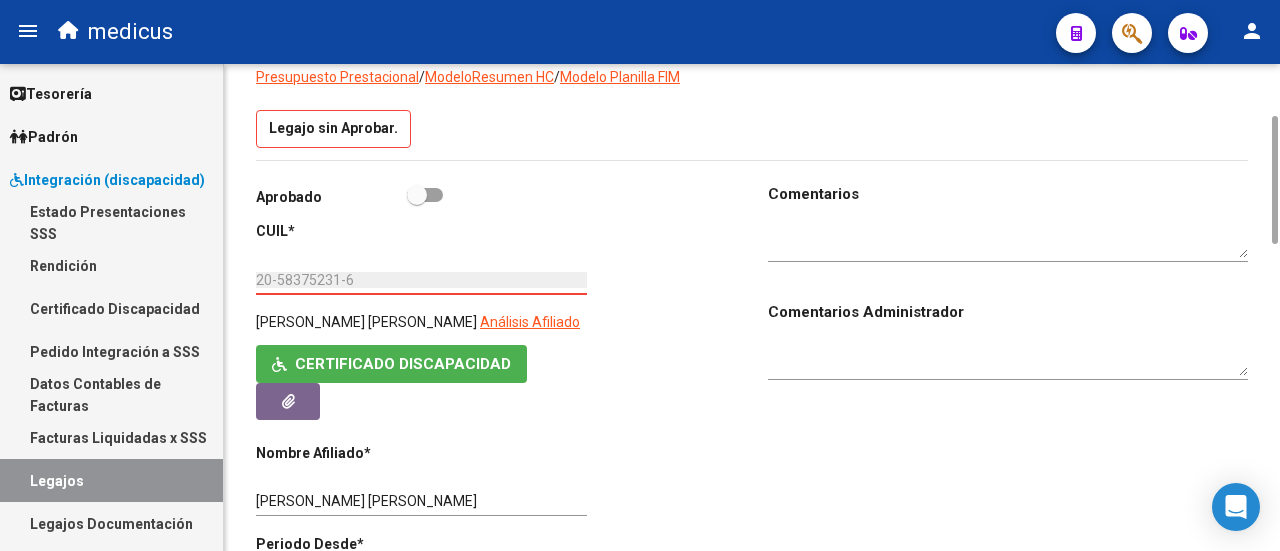 click on "20-58375231-6 Ingresar CUIL" 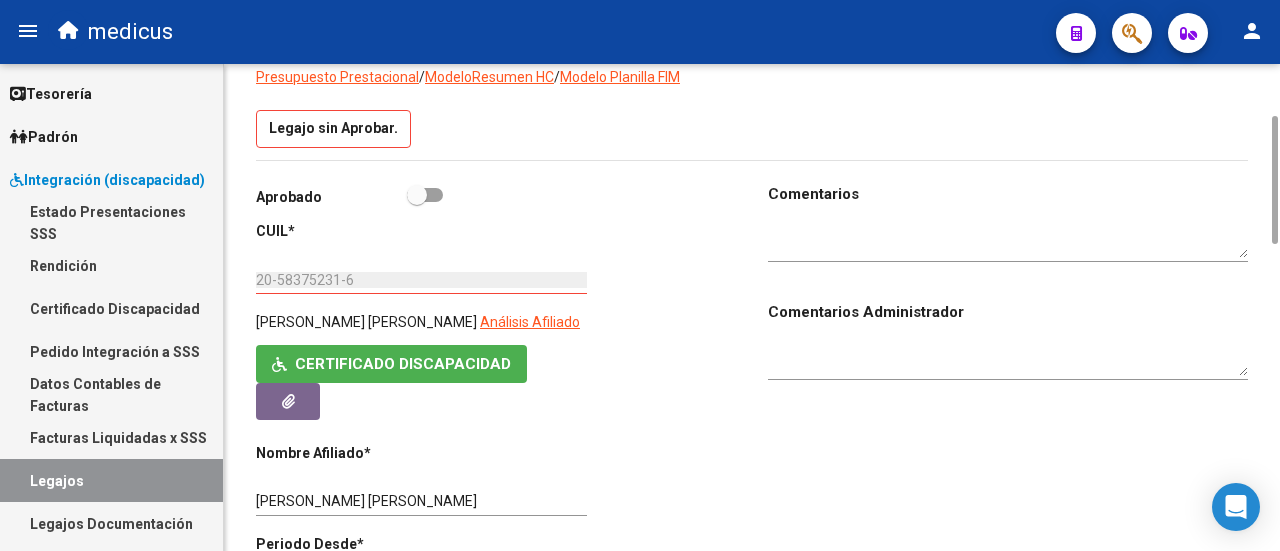 click on "Comentarios                                  Comentarios Administrador" 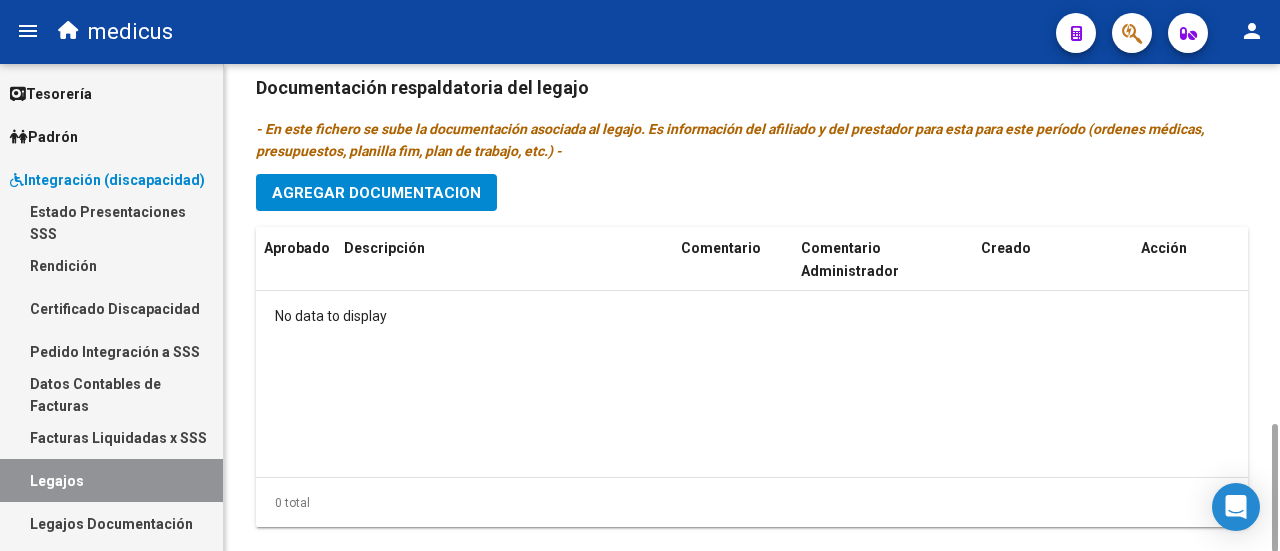 scroll, scrollTop: 1364, scrollLeft: 0, axis: vertical 